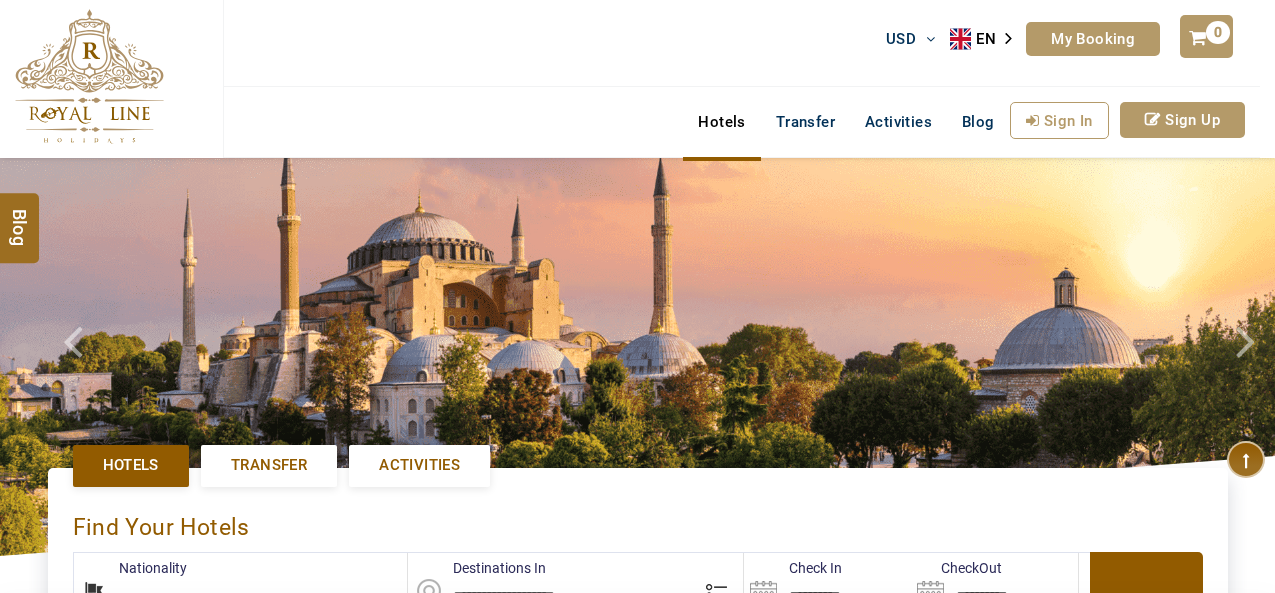 scroll, scrollTop: 0, scrollLeft: 0, axis: both 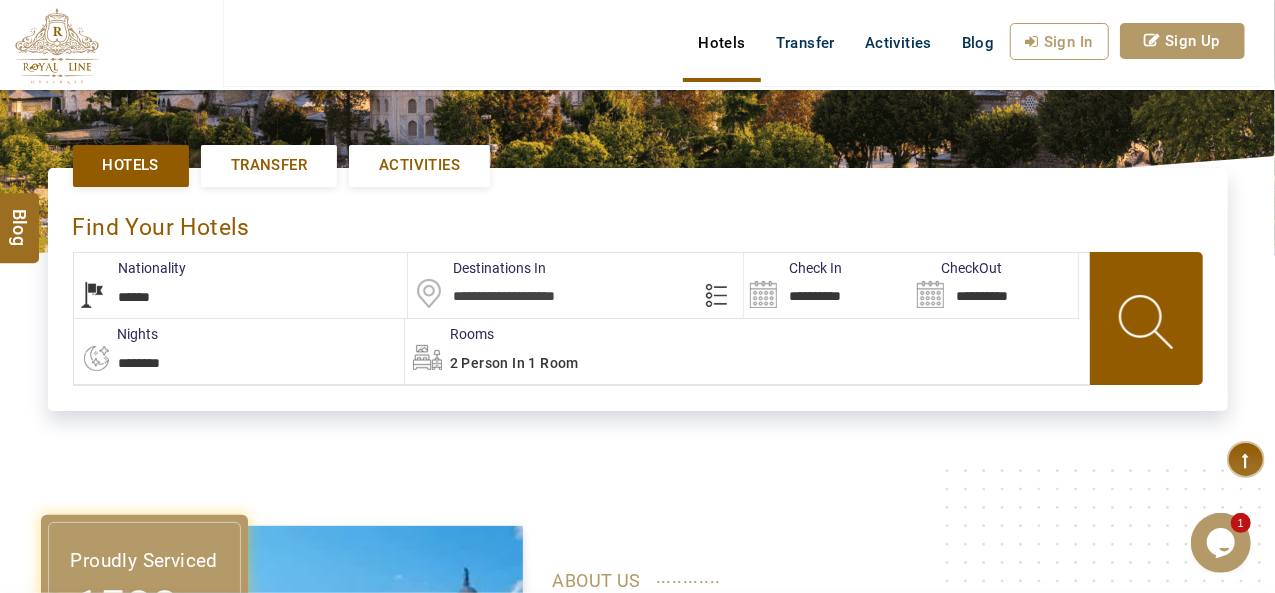click on "**********" at bounding box center (241, 285) 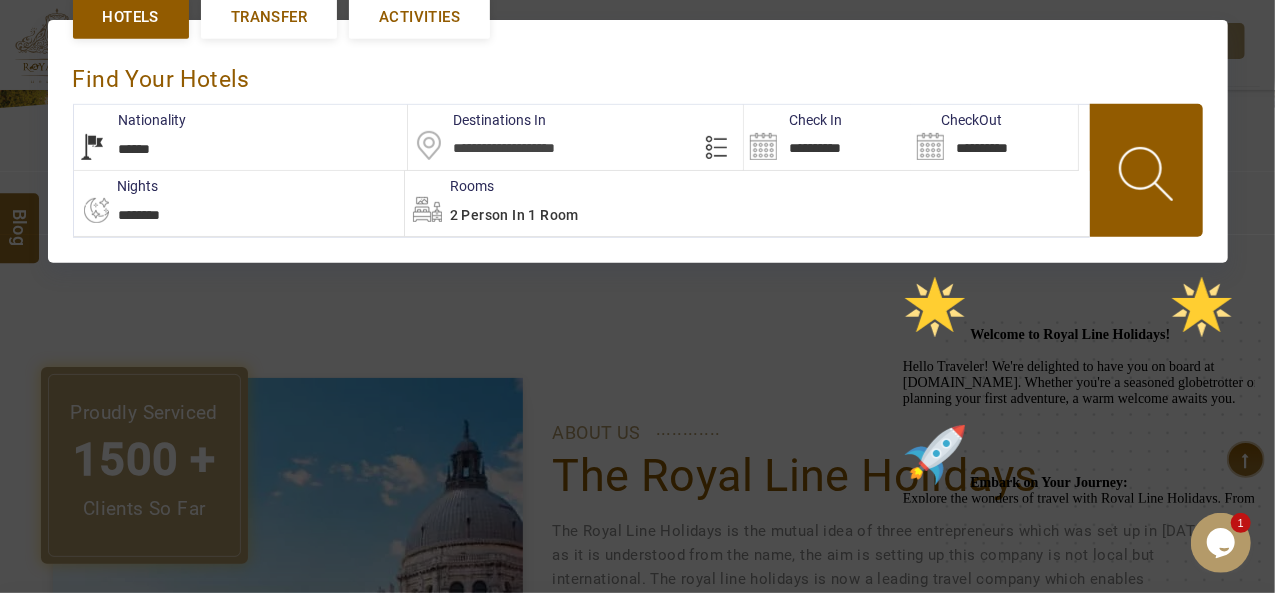 scroll, scrollTop: 457, scrollLeft: 0, axis: vertical 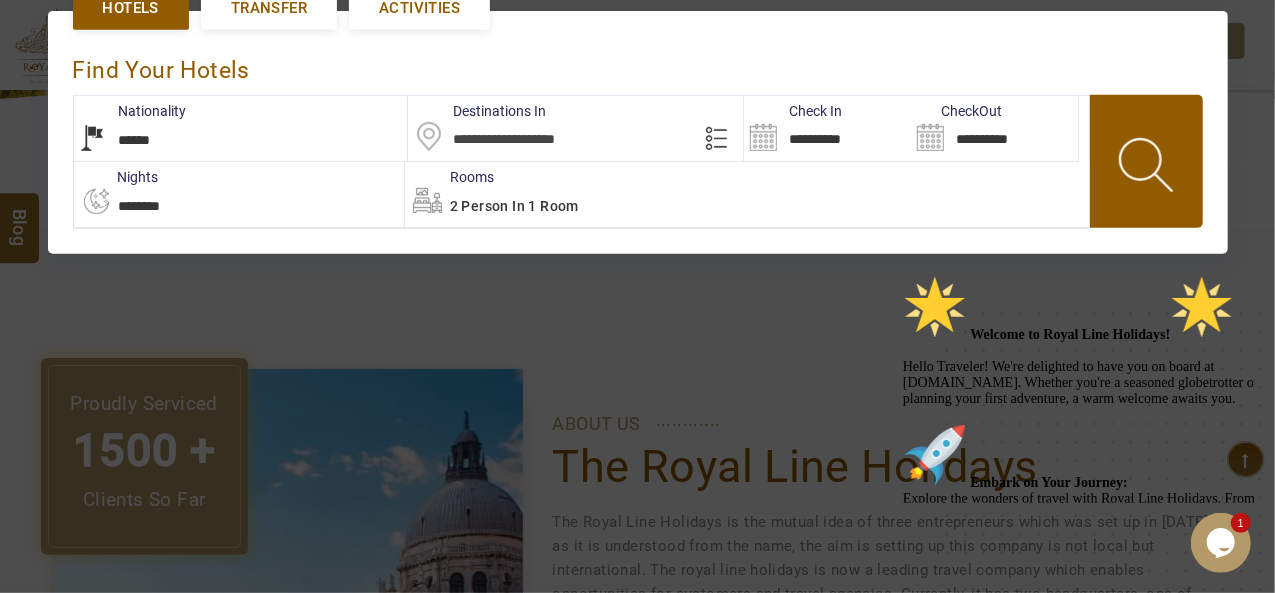 select on "********" 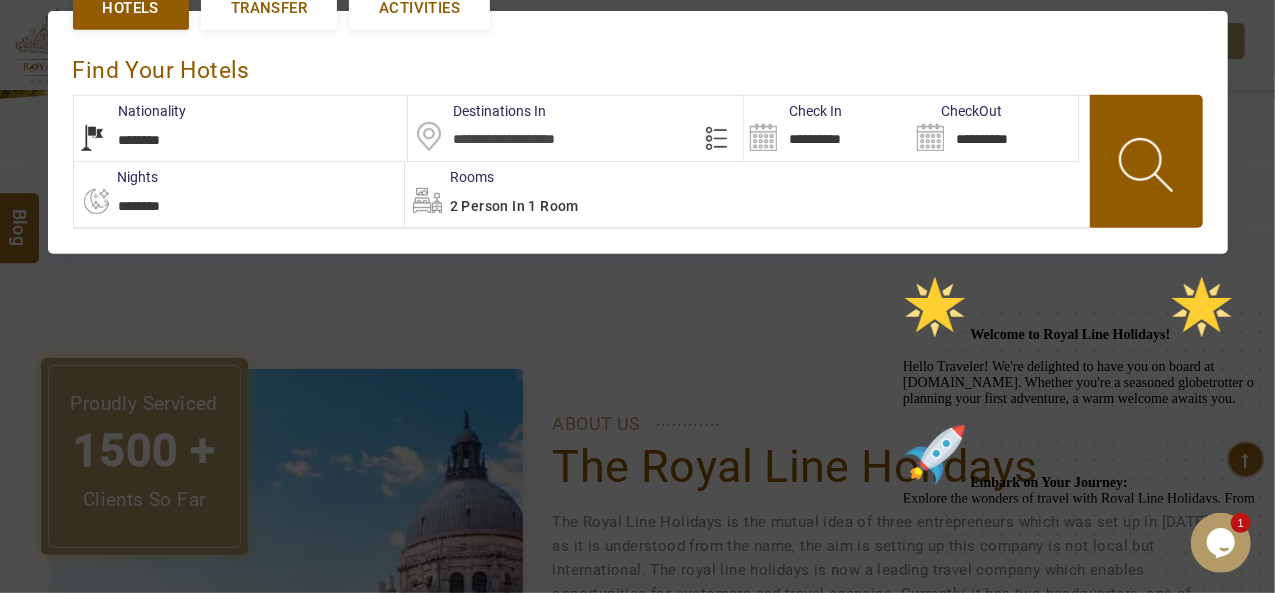 click on "**********" at bounding box center [241, 128] 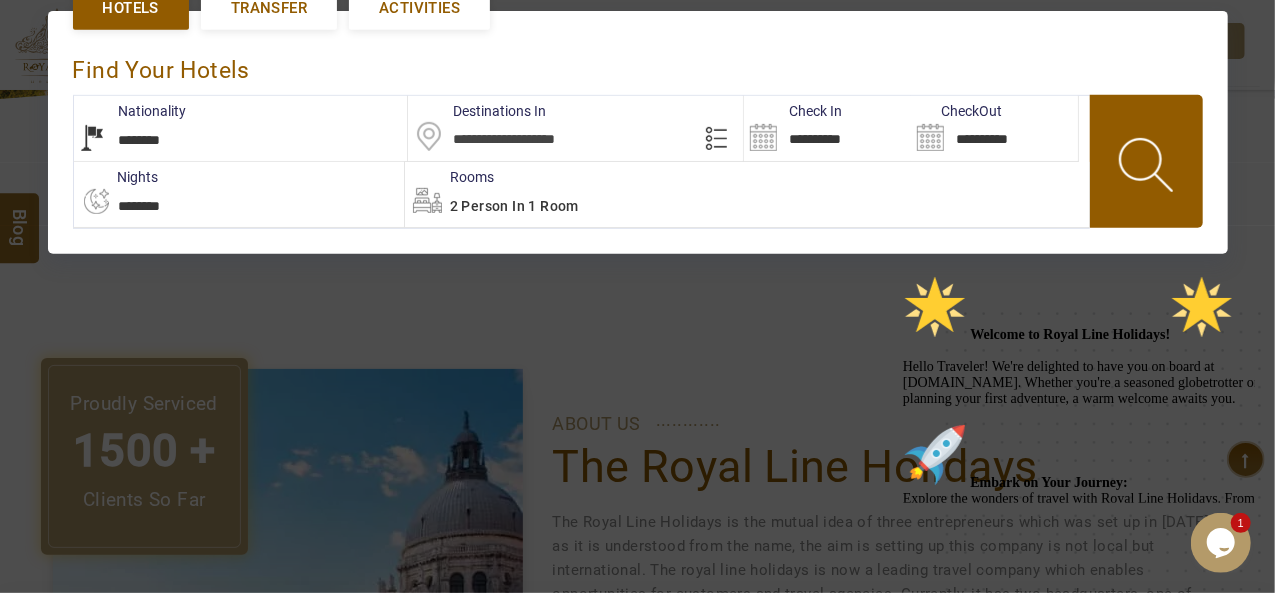 click at bounding box center [575, 128] 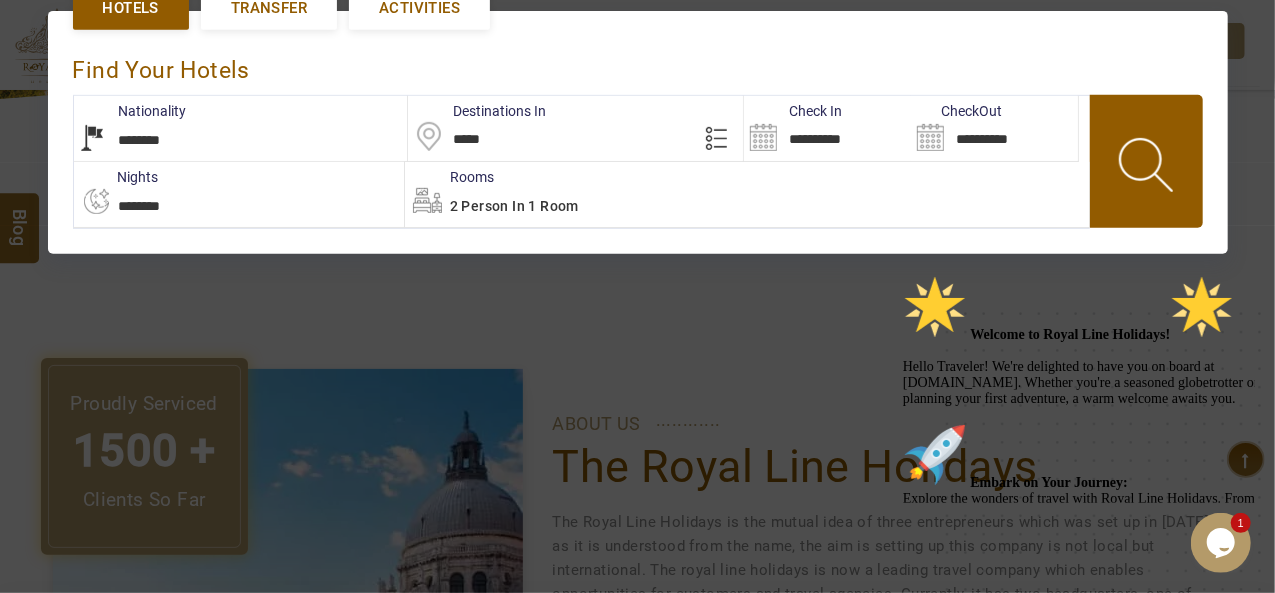 click on "*****" at bounding box center [575, 128] 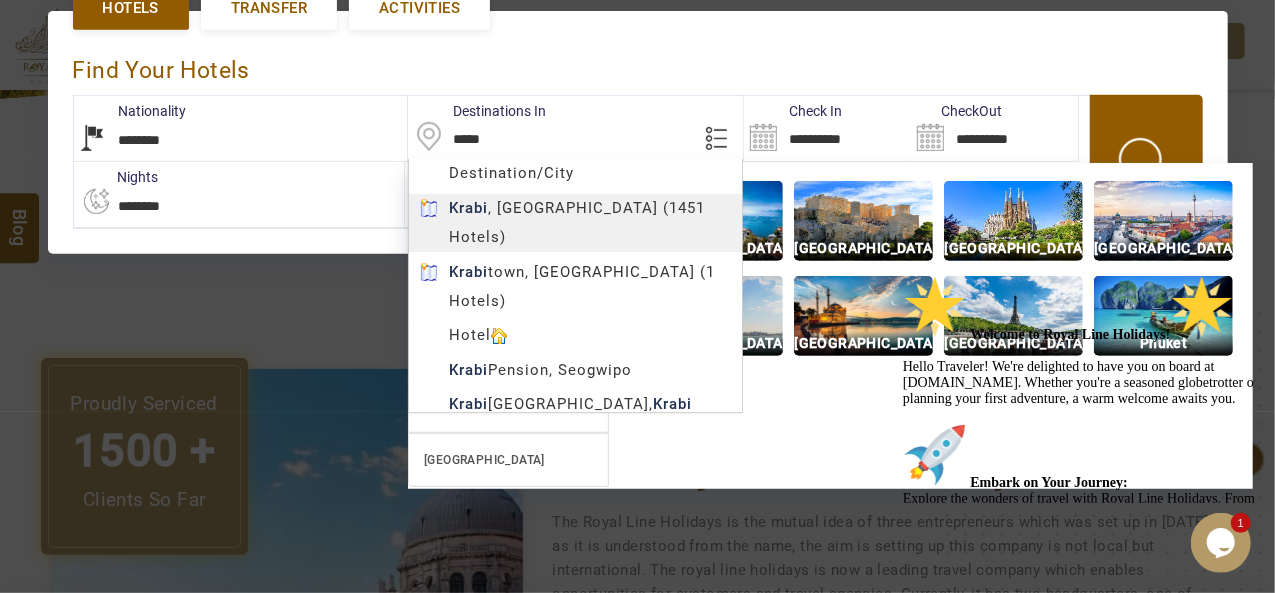 type on "*****" 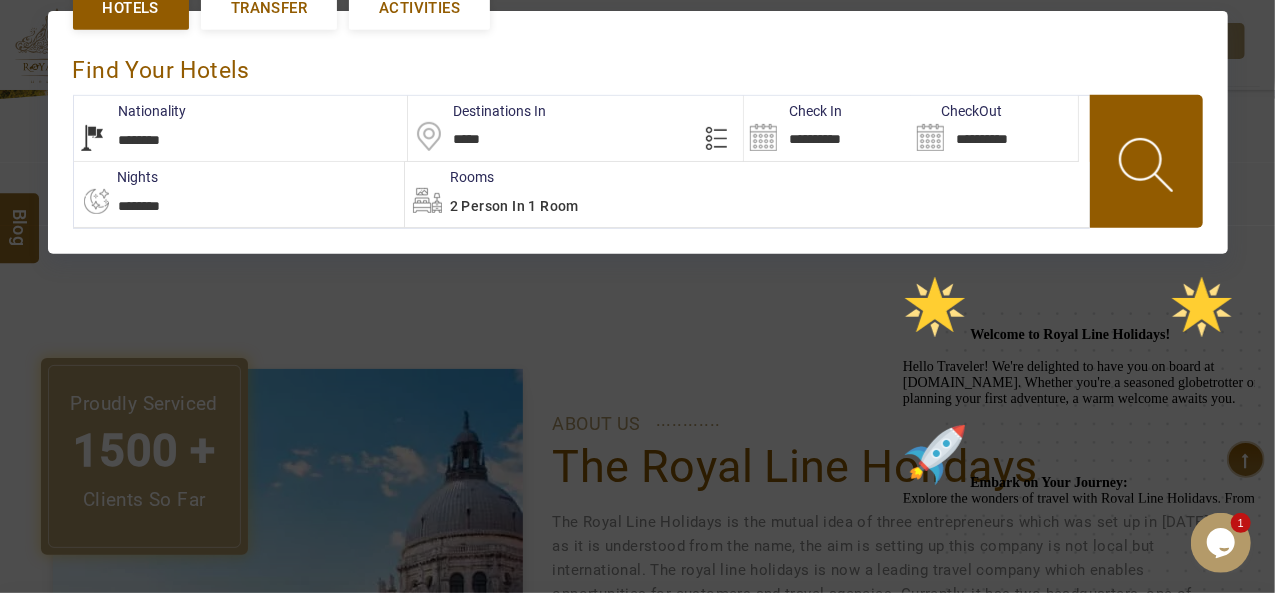 click on "**********" at bounding box center (637, 1360) 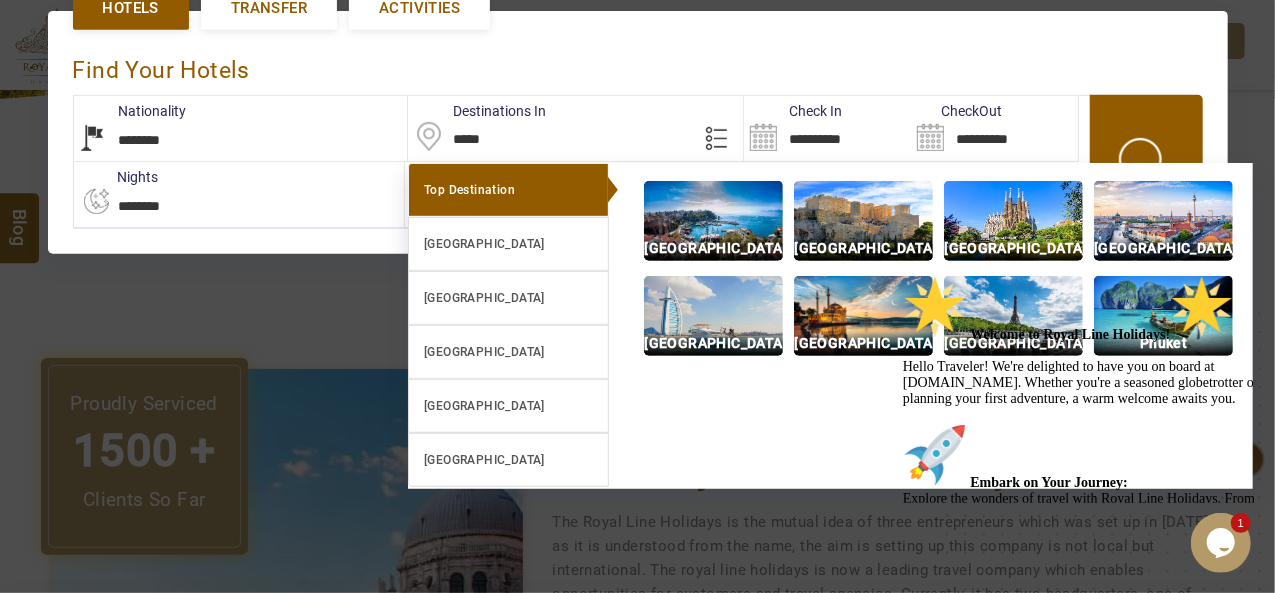 click on "**********" at bounding box center [239, 194] 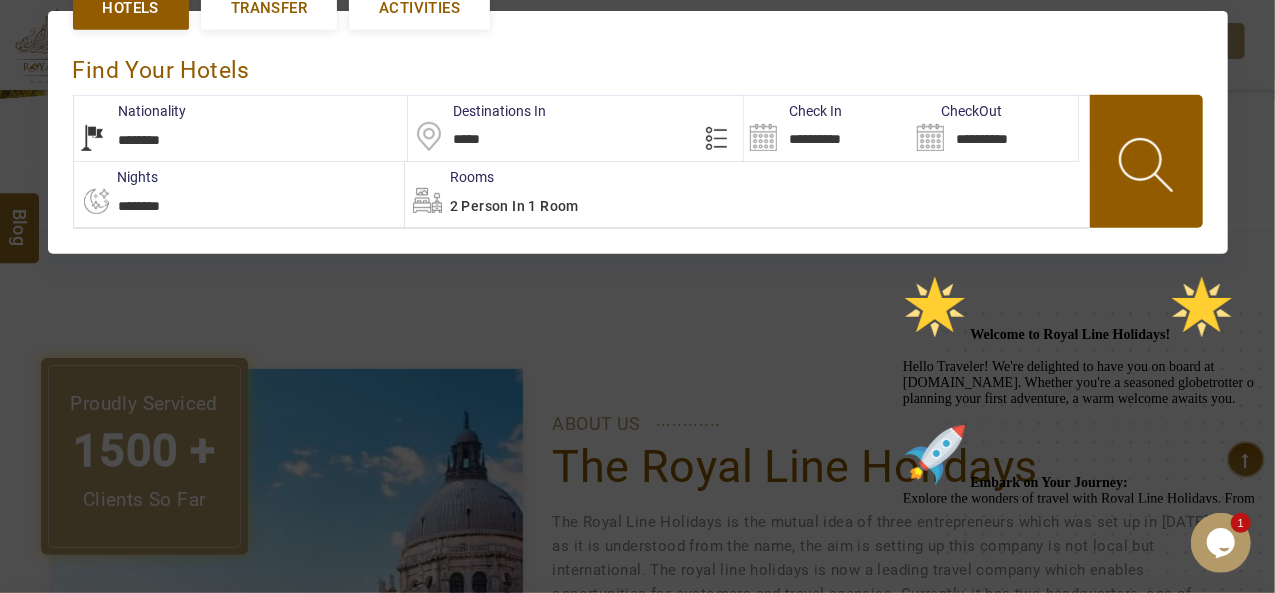 click on "**********" at bounding box center (827, 128) 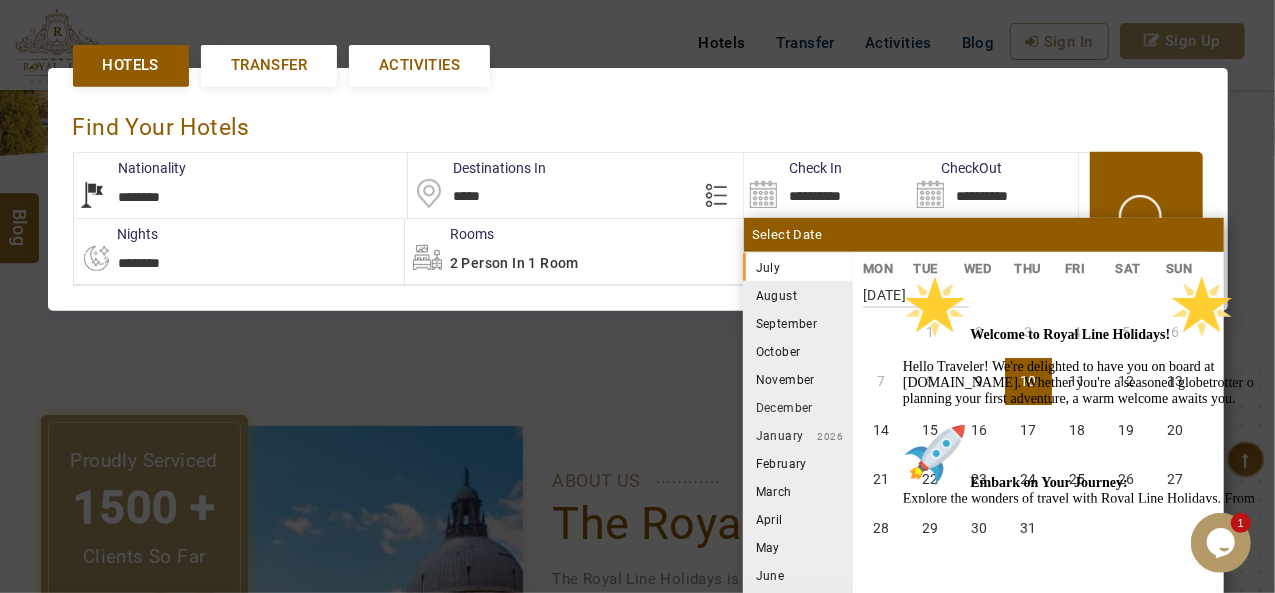 scroll, scrollTop: 457, scrollLeft: 0, axis: vertical 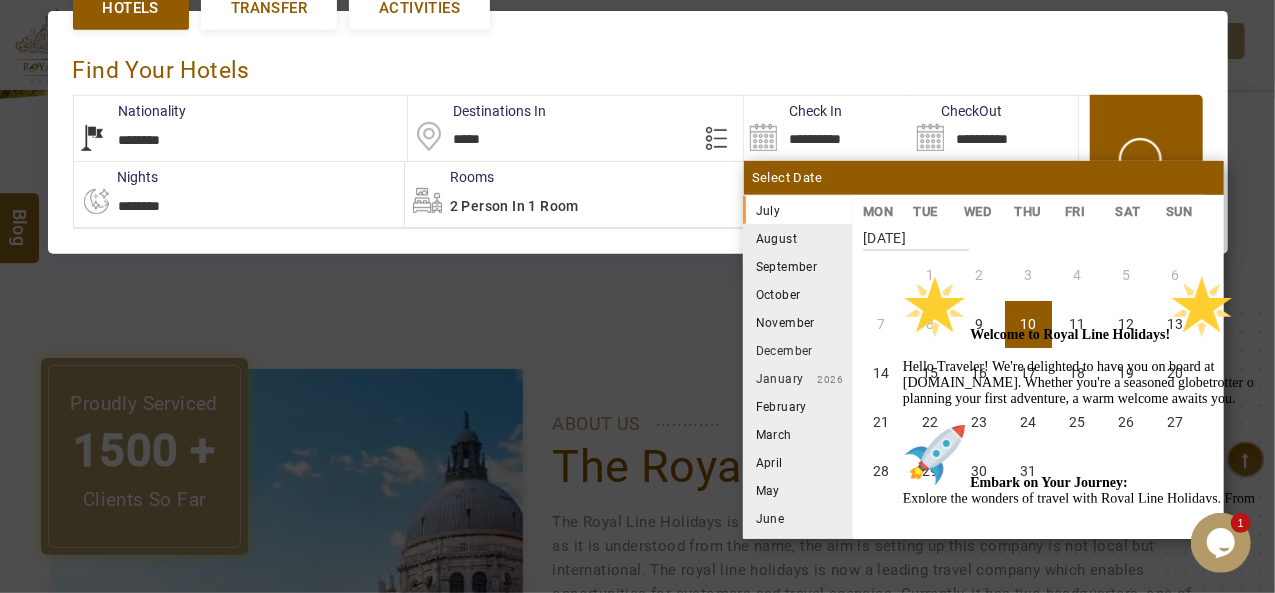 click 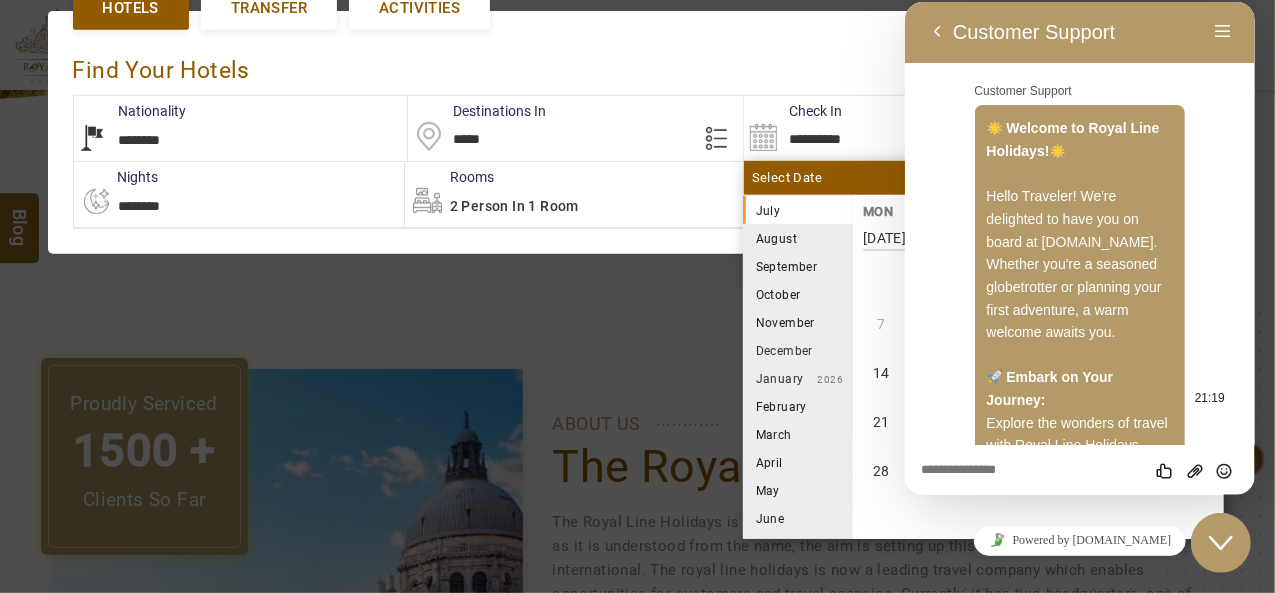 scroll, scrollTop: 289, scrollLeft: 0, axis: vertical 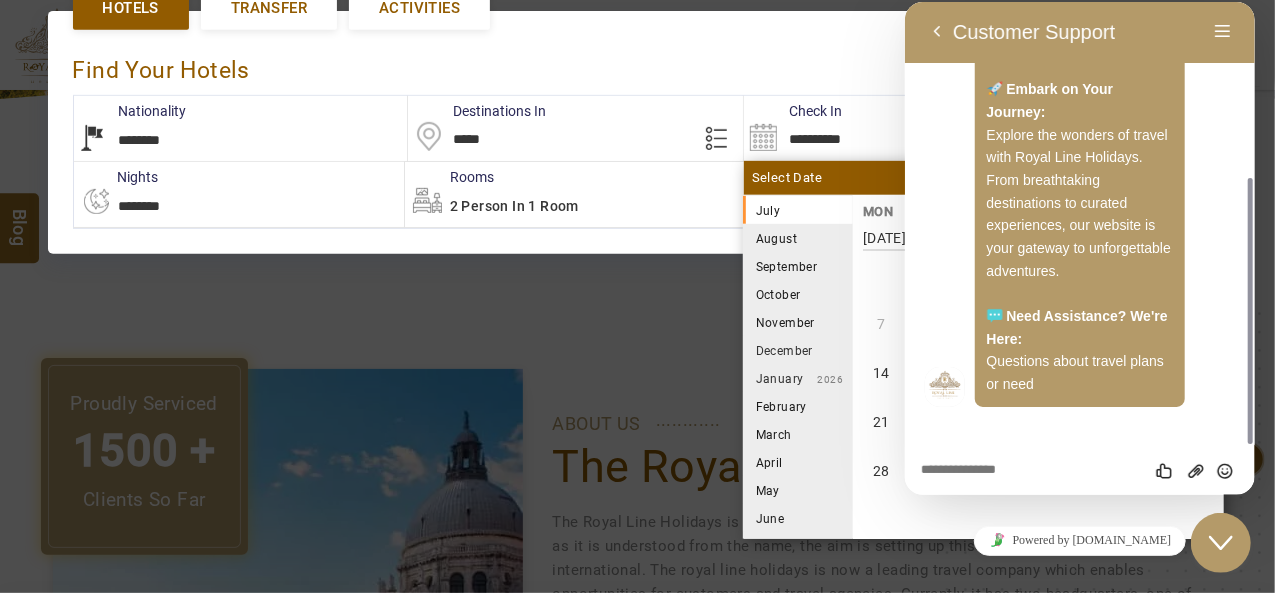 click on "Close Chat This icon closes the chat window." at bounding box center [1220, 542] 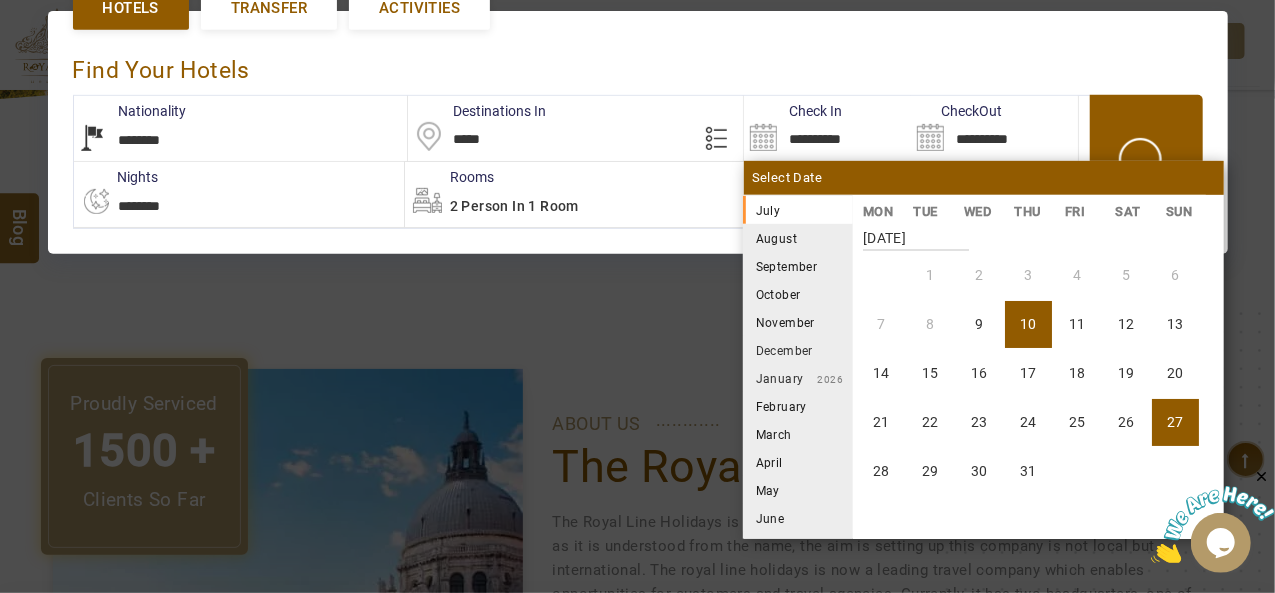 click on "27" at bounding box center (1175, 422) 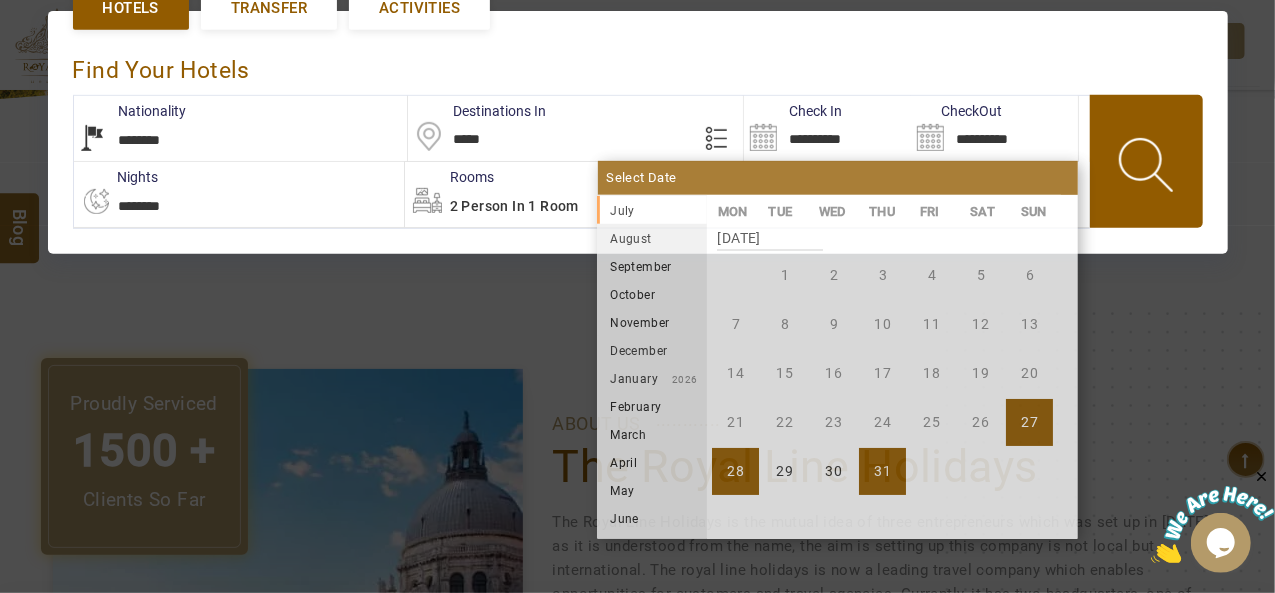 click on "31" at bounding box center (882, 471) 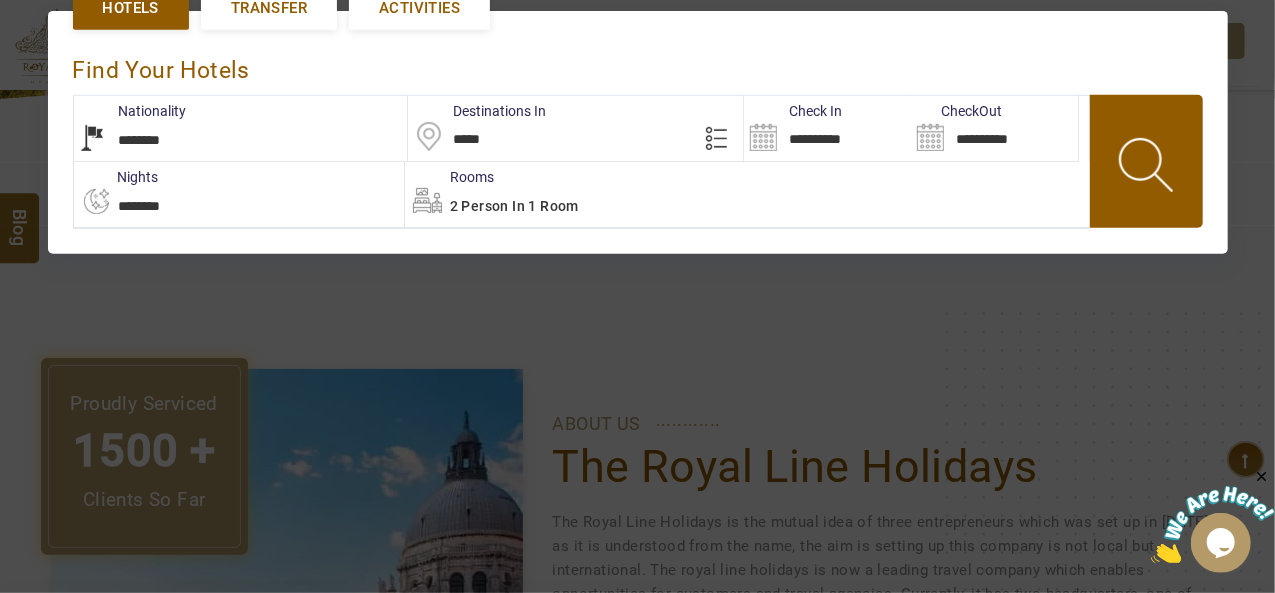 click on "2 Person in    1 Room" at bounding box center [514, 206] 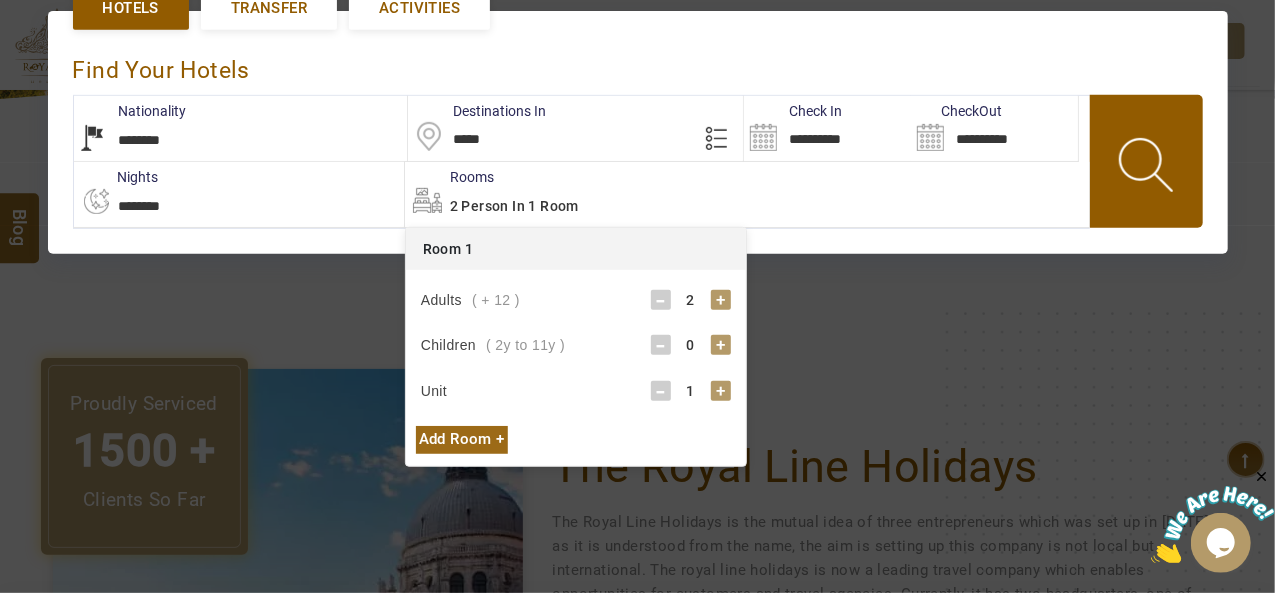 click on "+" at bounding box center (721, 300) 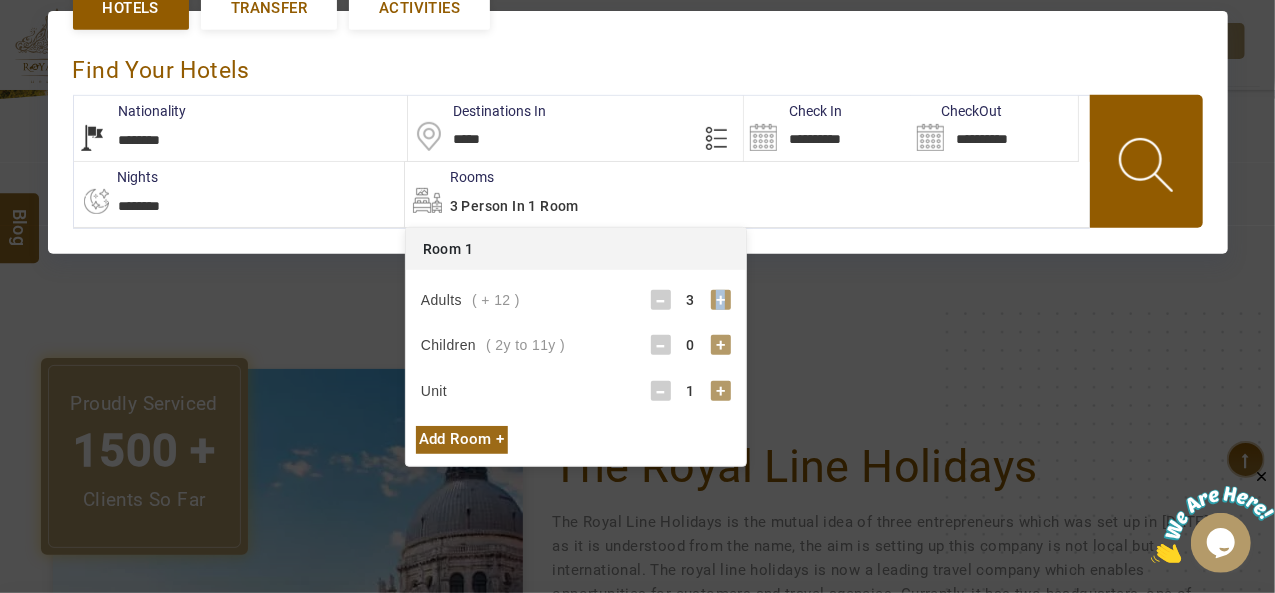 click on "+" at bounding box center (721, 300) 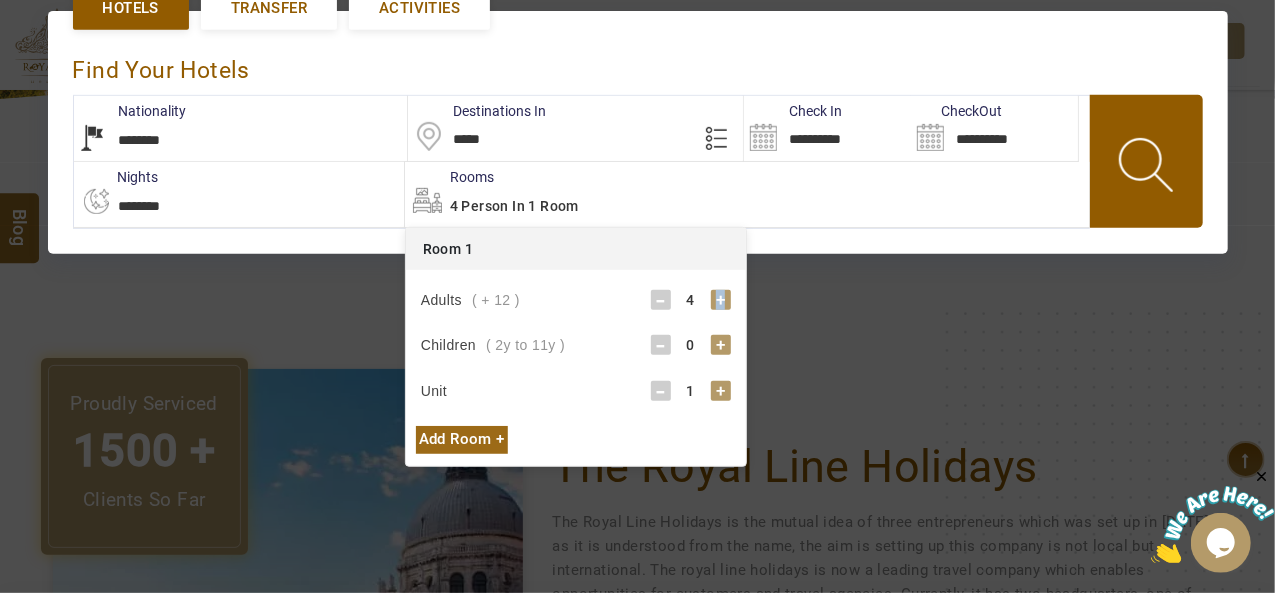 click on "+" at bounding box center [721, 300] 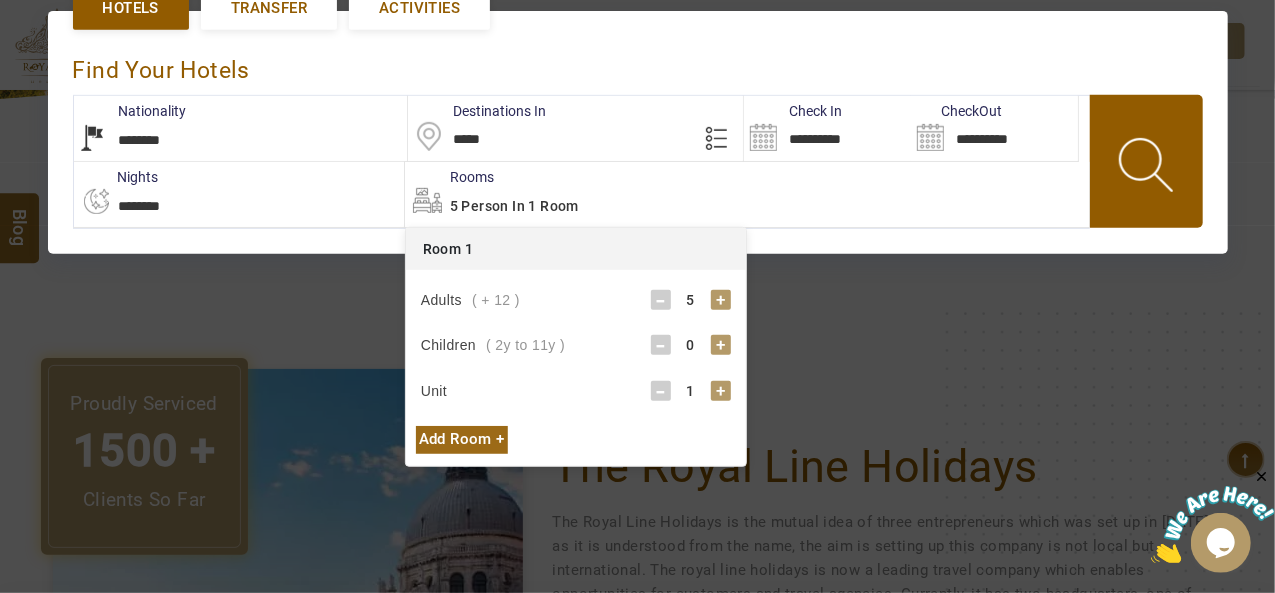 click on "-" at bounding box center [661, 300] 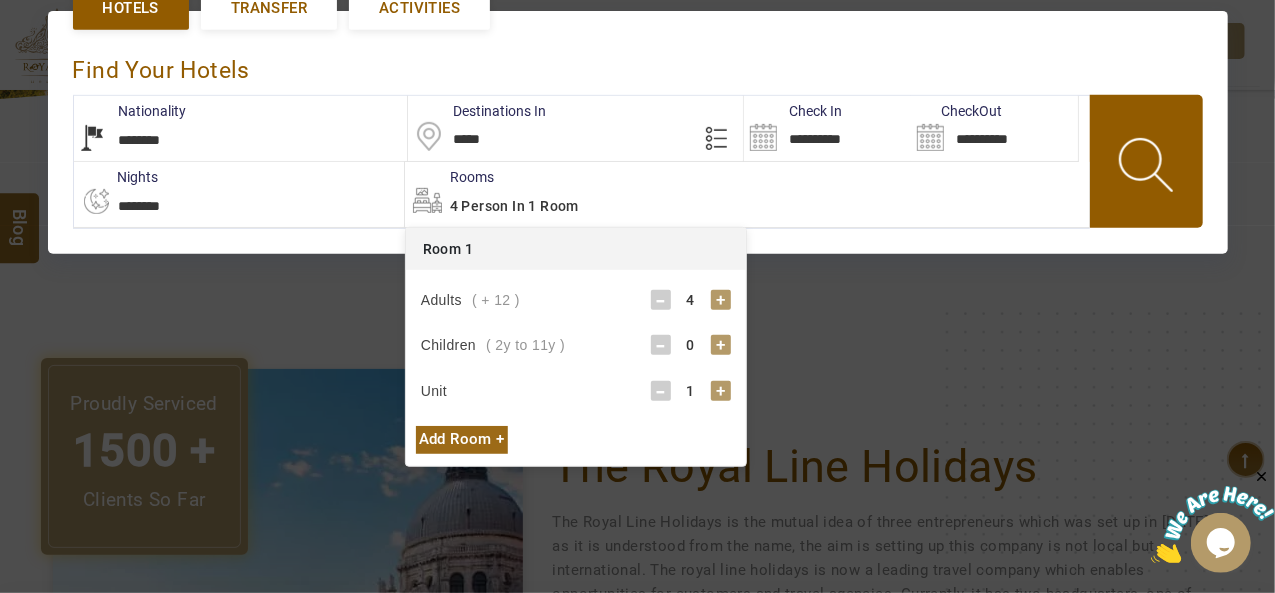 click on "-" at bounding box center [661, 300] 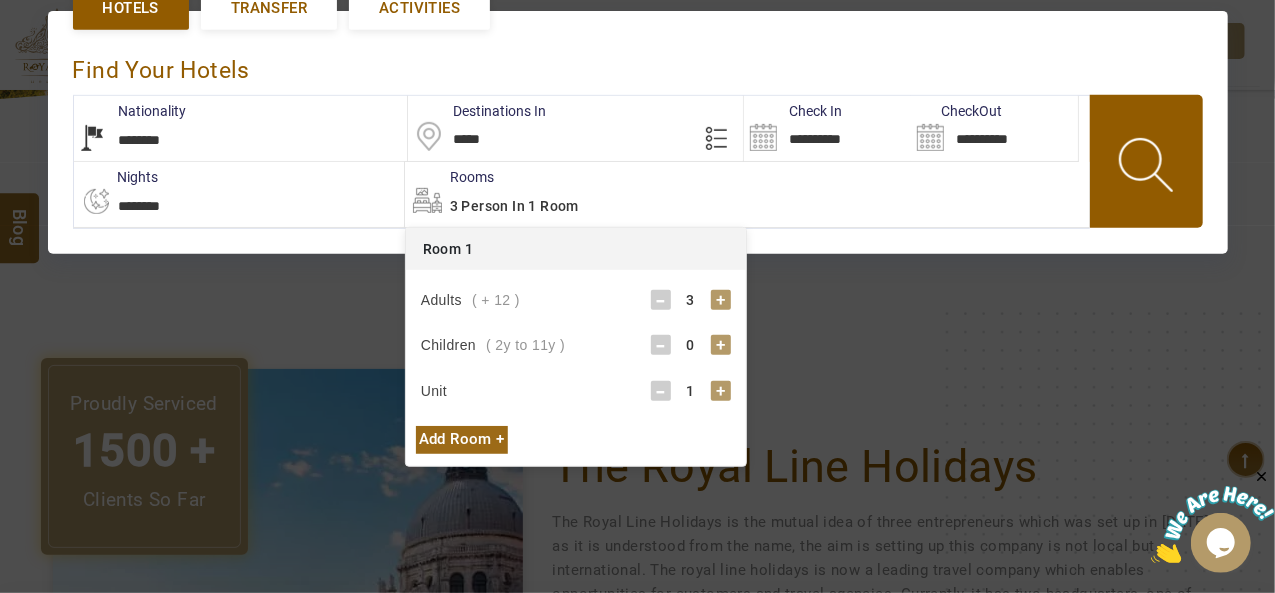 click at bounding box center (1148, 168) 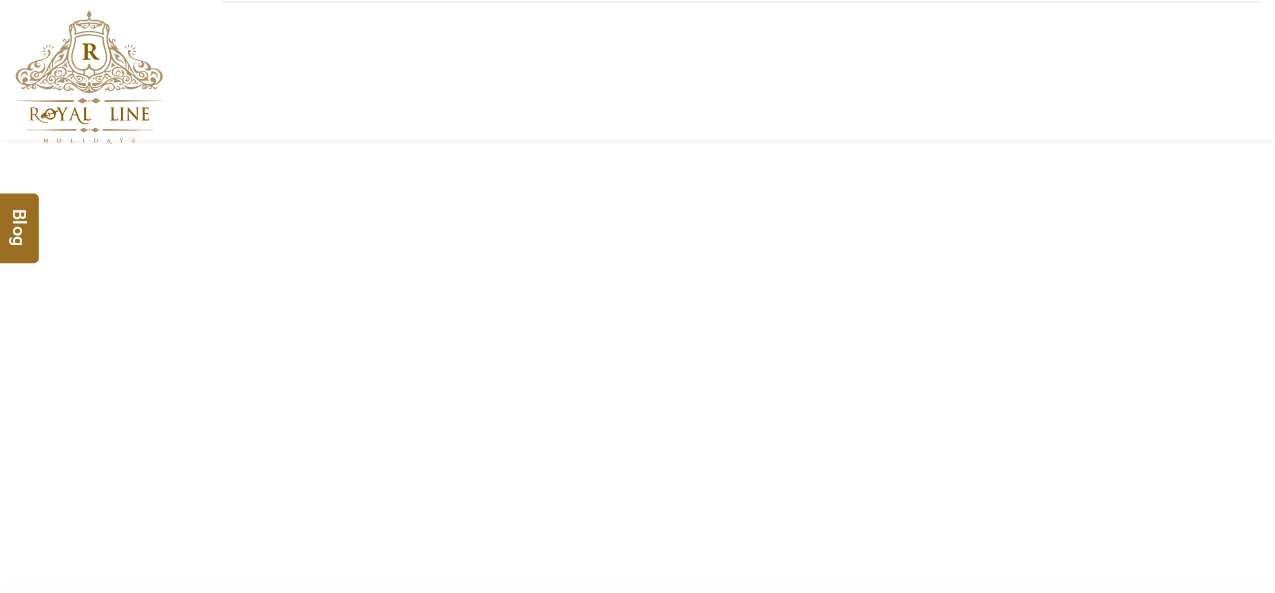 scroll, scrollTop: 0, scrollLeft: 0, axis: both 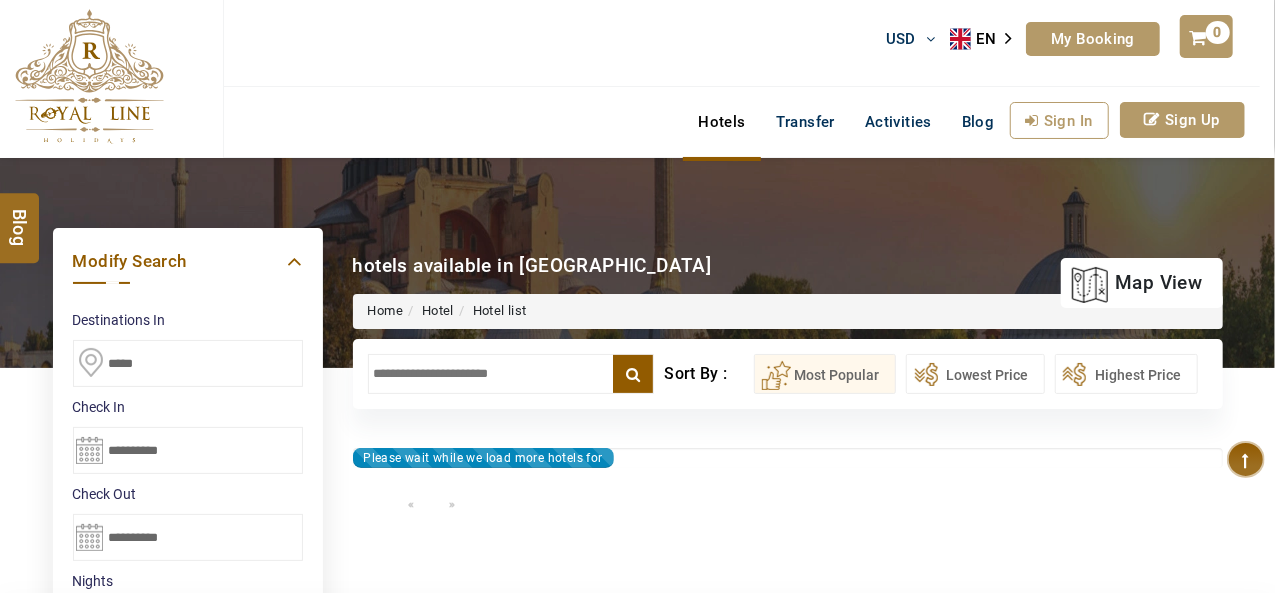 type on "**********" 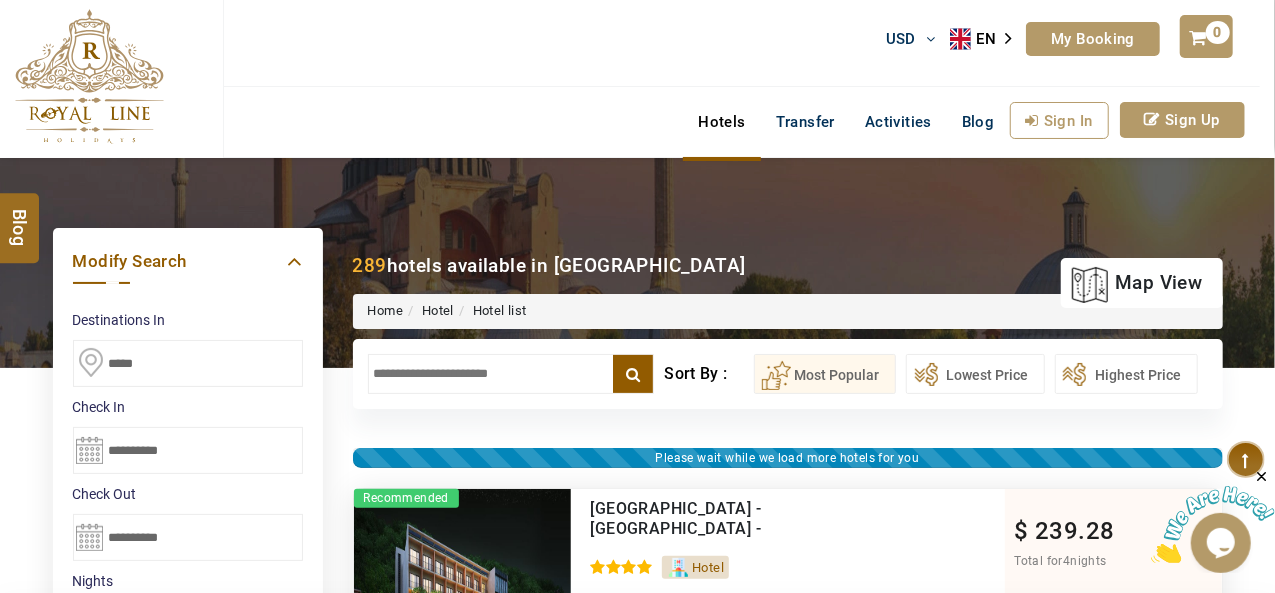 scroll, scrollTop: 0, scrollLeft: 0, axis: both 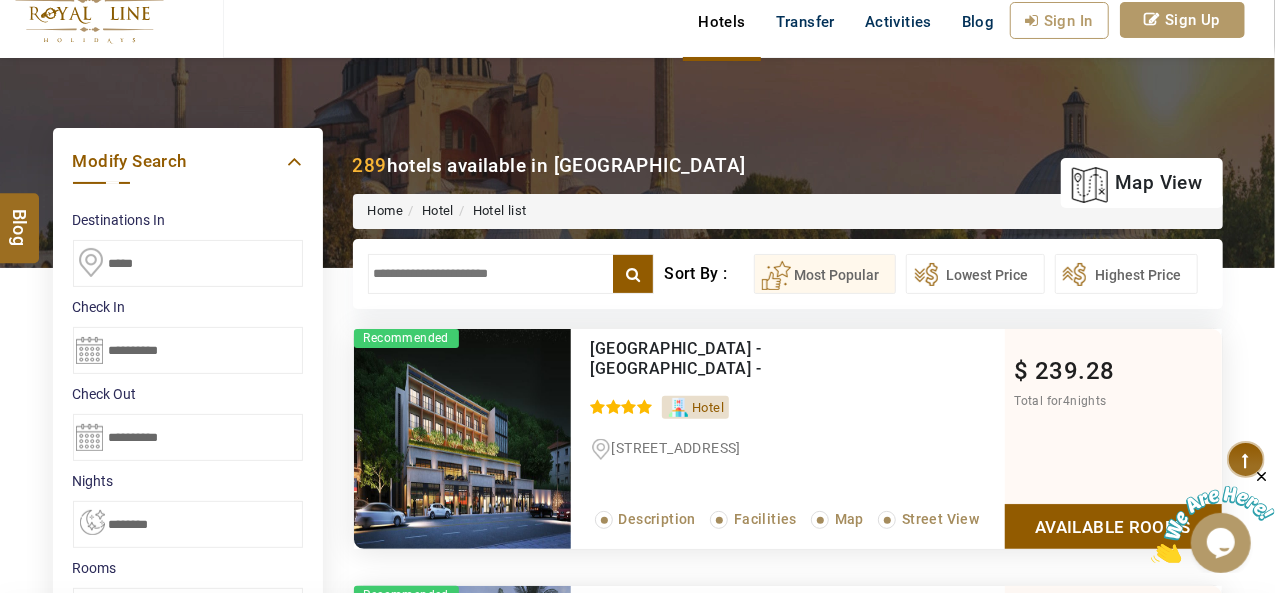 click at bounding box center (511, 274) 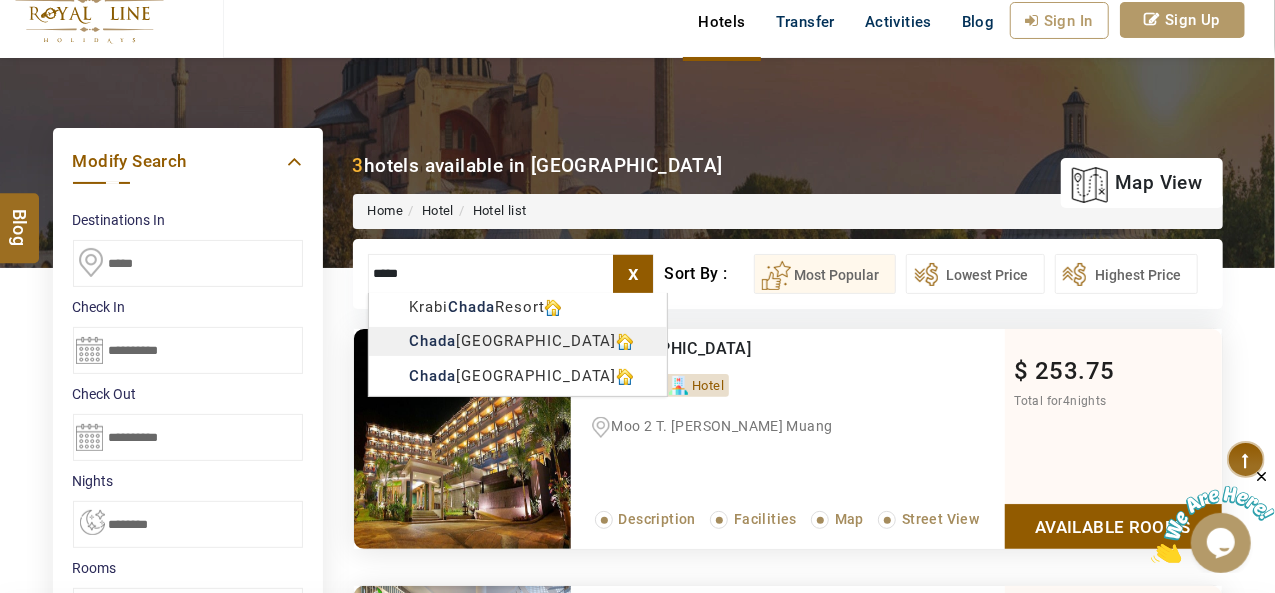 click on "**********" at bounding box center (637, 897) 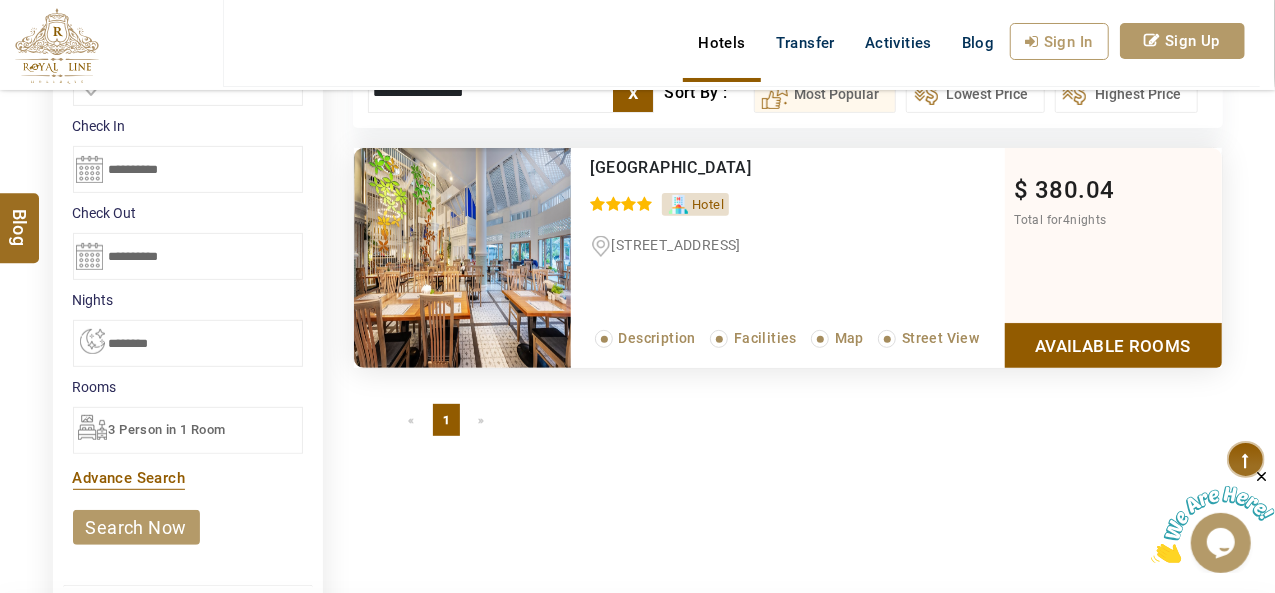 scroll, scrollTop: 300, scrollLeft: 0, axis: vertical 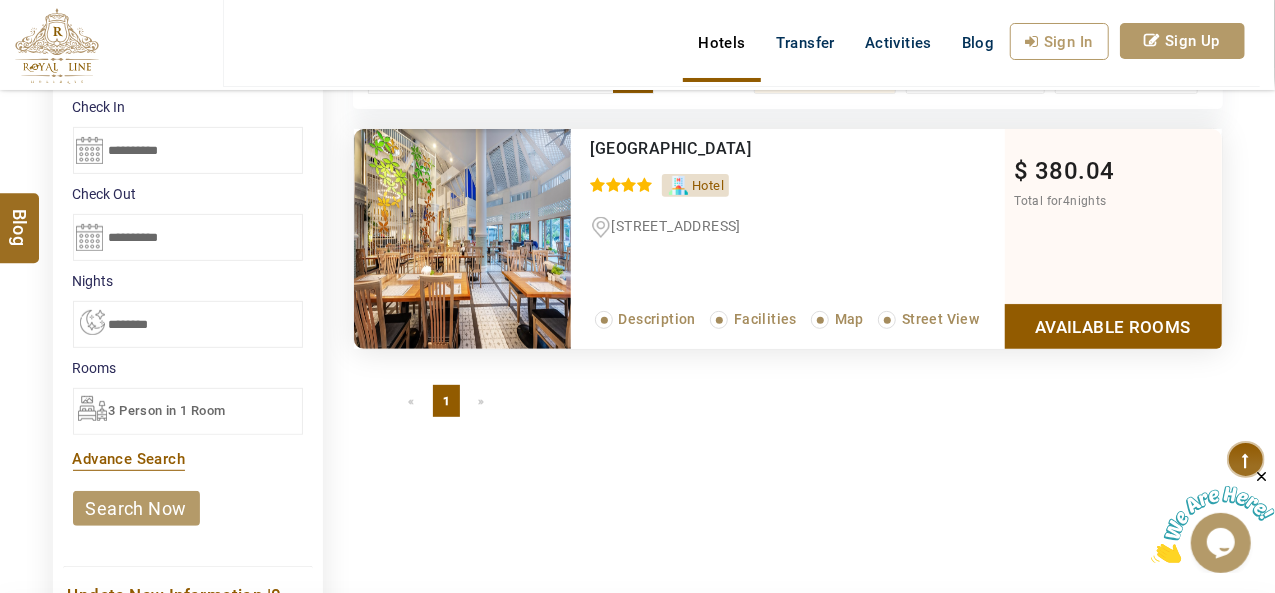 type on "**********" 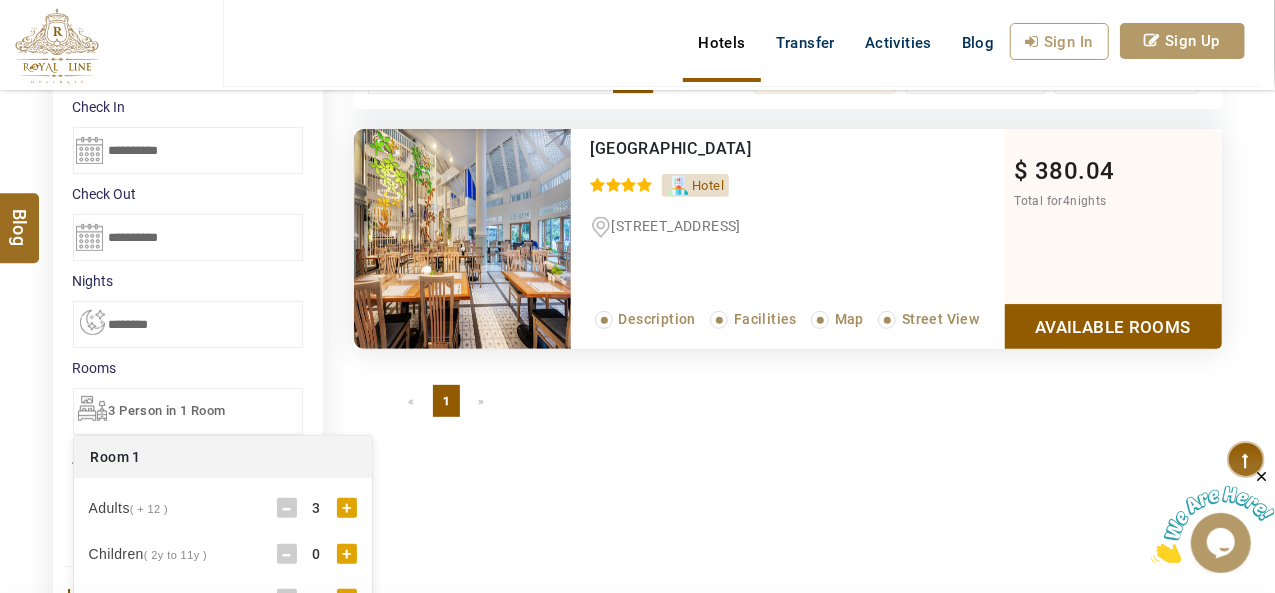 click on "Available Rooms" at bounding box center (1113, 326) 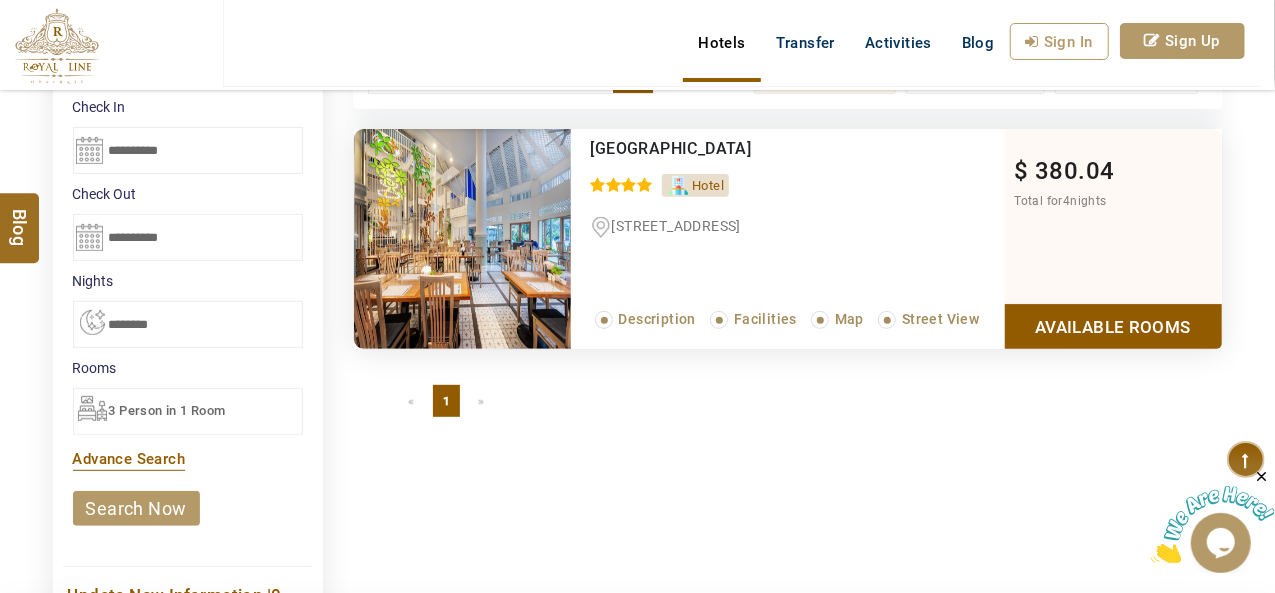 click on "3 Person in    1 Room" at bounding box center [167, 410] 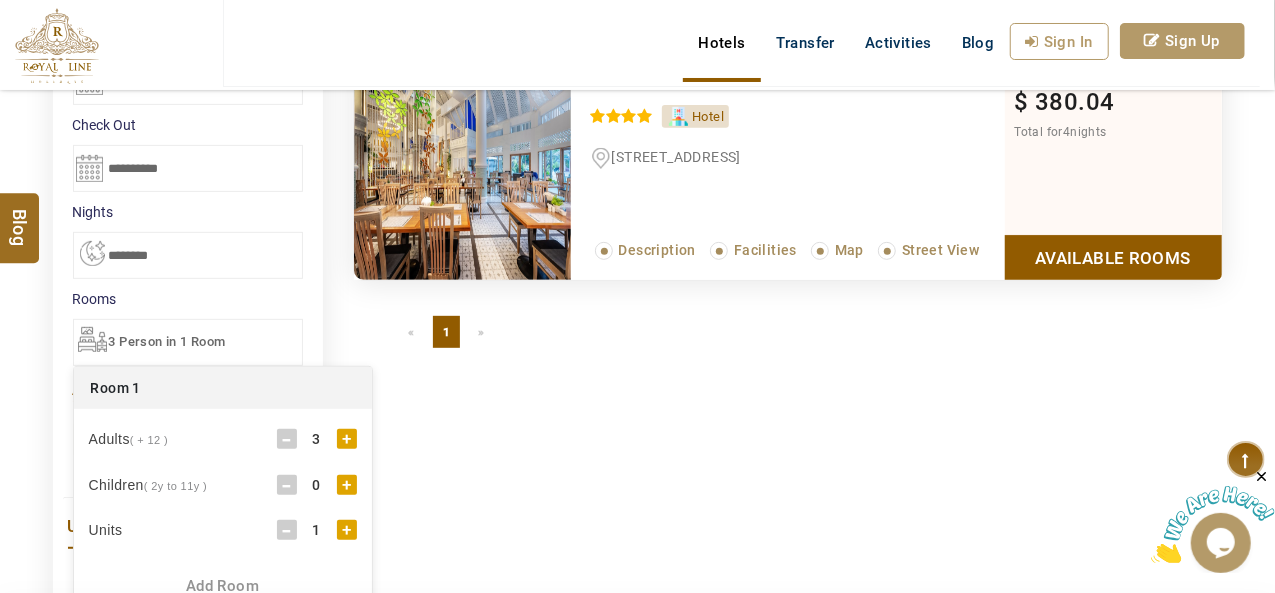 scroll, scrollTop: 400, scrollLeft: 0, axis: vertical 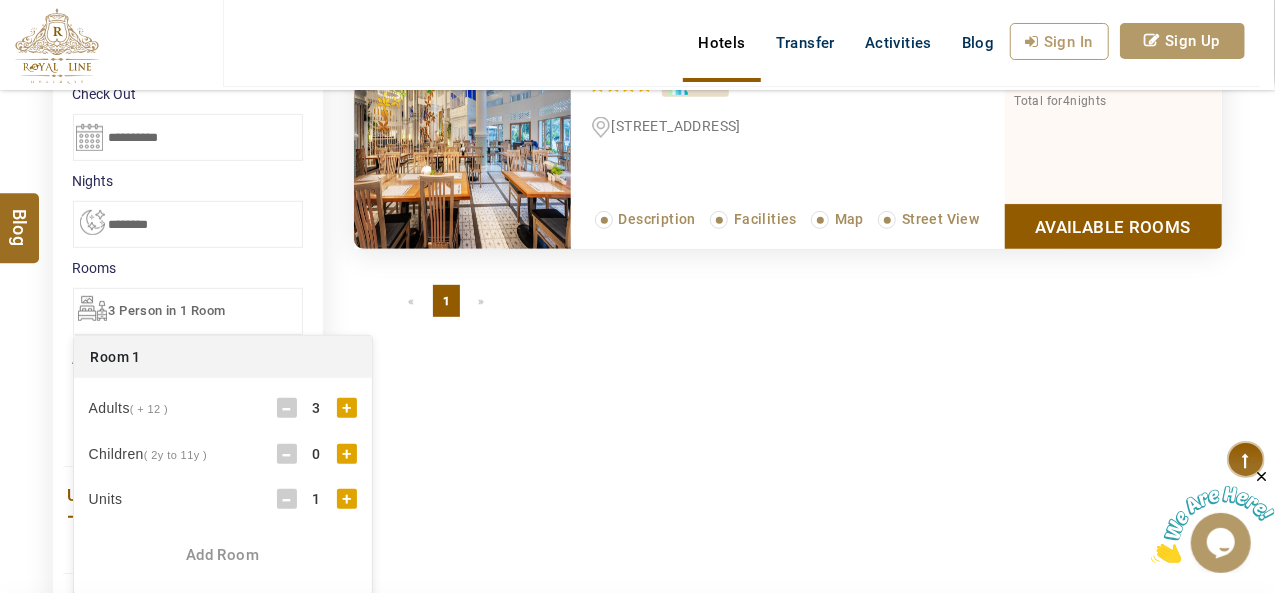 click on "+" at bounding box center [347, 408] 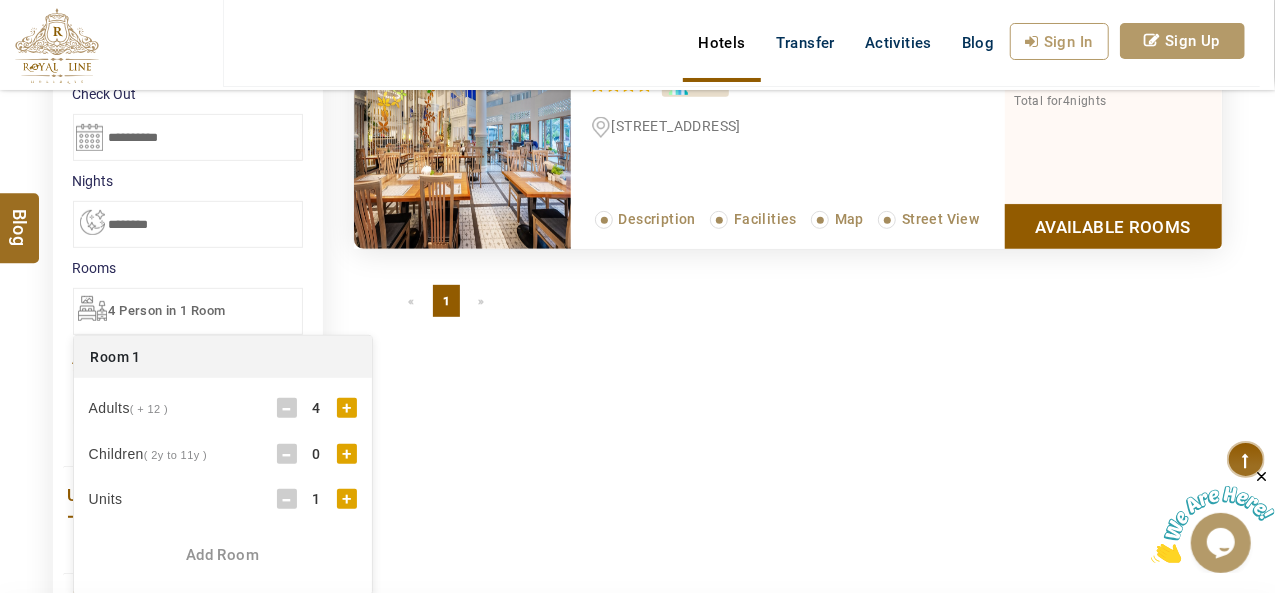 click on "+" at bounding box center [347, 408] 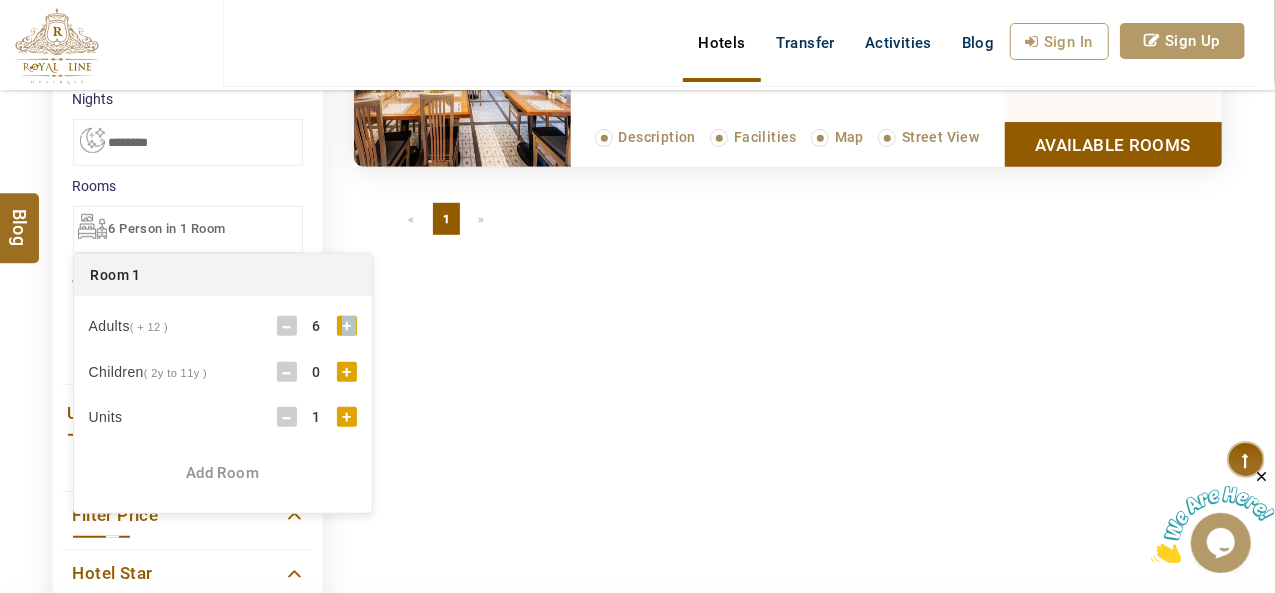 scroll, scrollTop: 500, scrollLeft: 0, axis: vertical 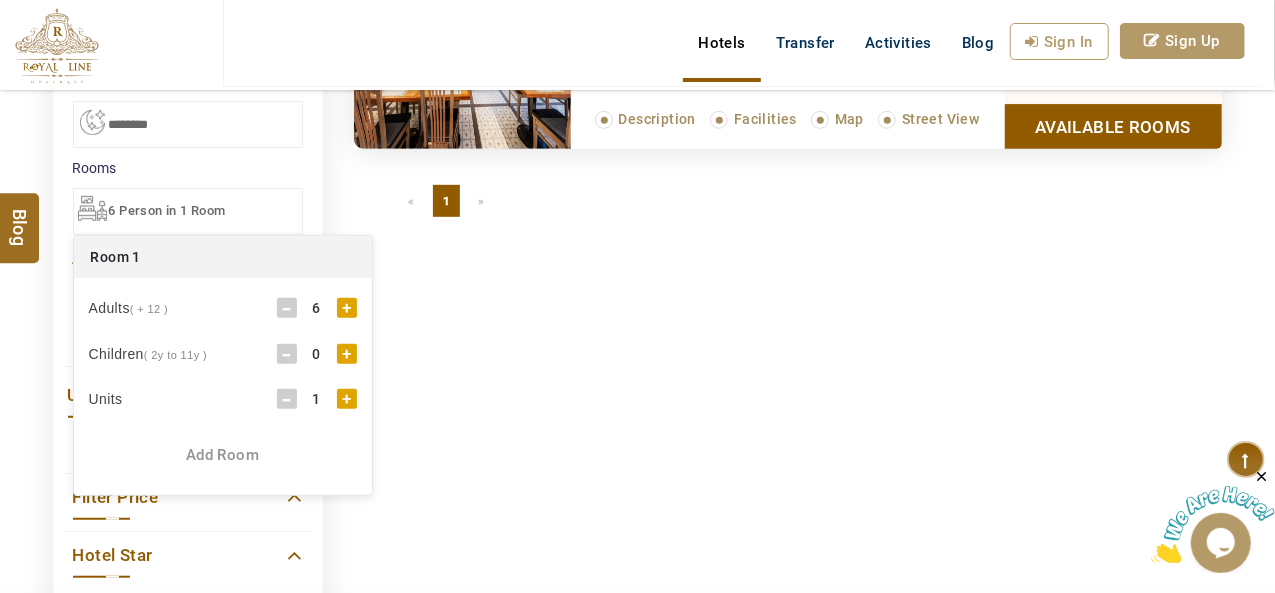 click on "+" at bounding box center [347, 399] 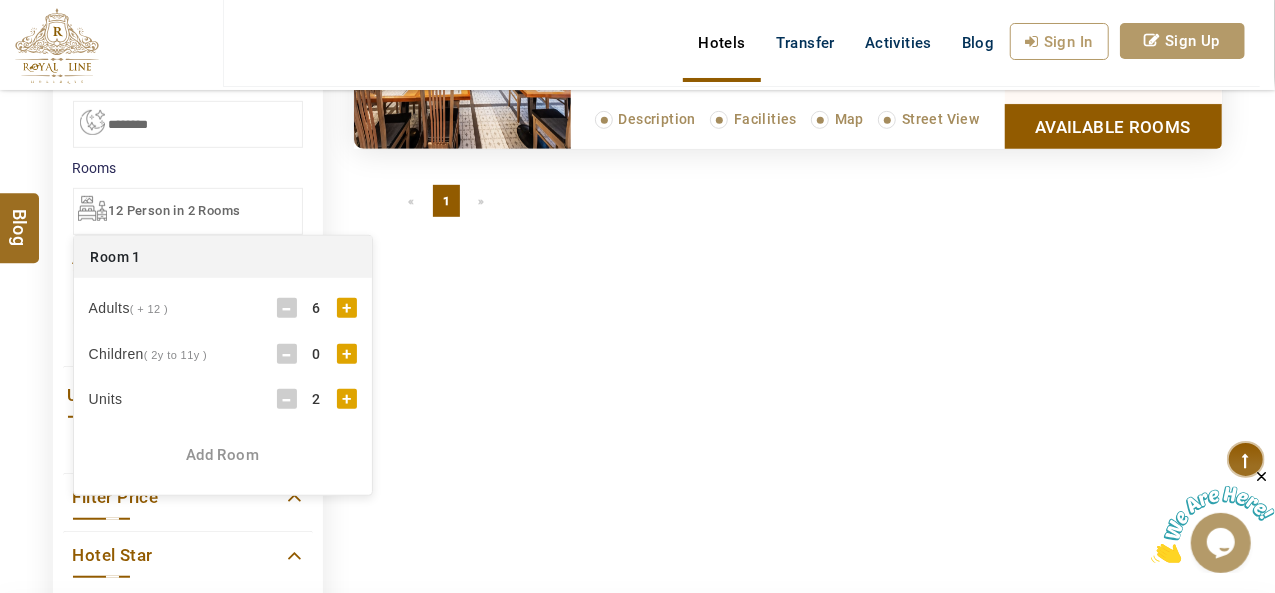 click on "**********" at bounding box center [638, 432] 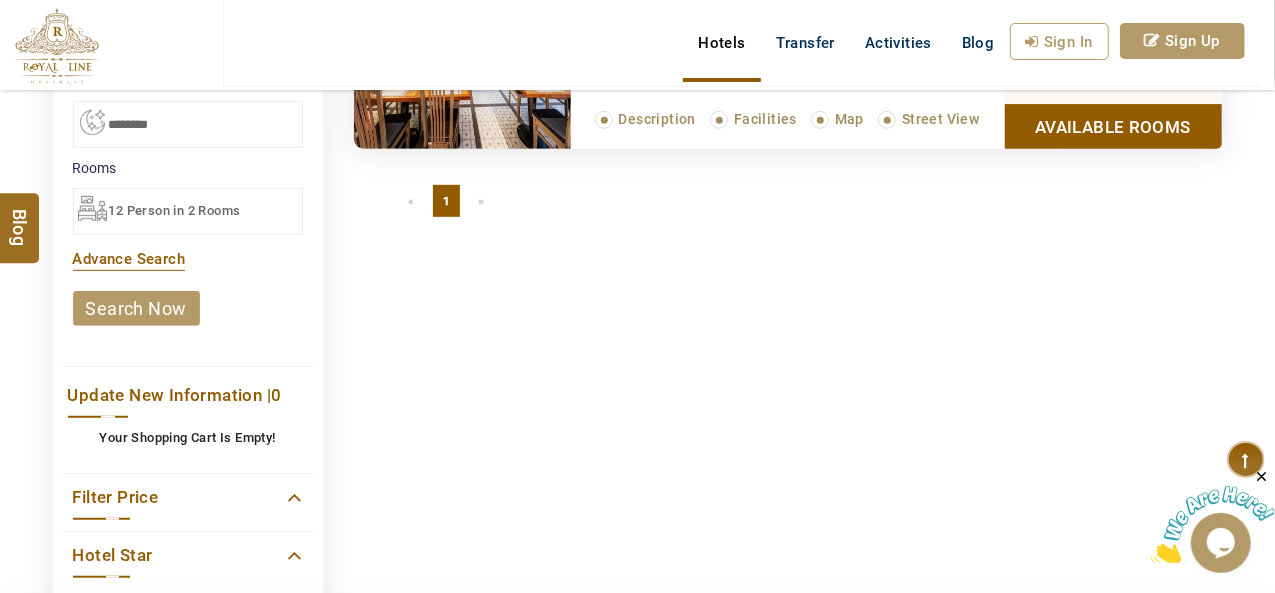 click on "search now" at bounding box center (136, 308) 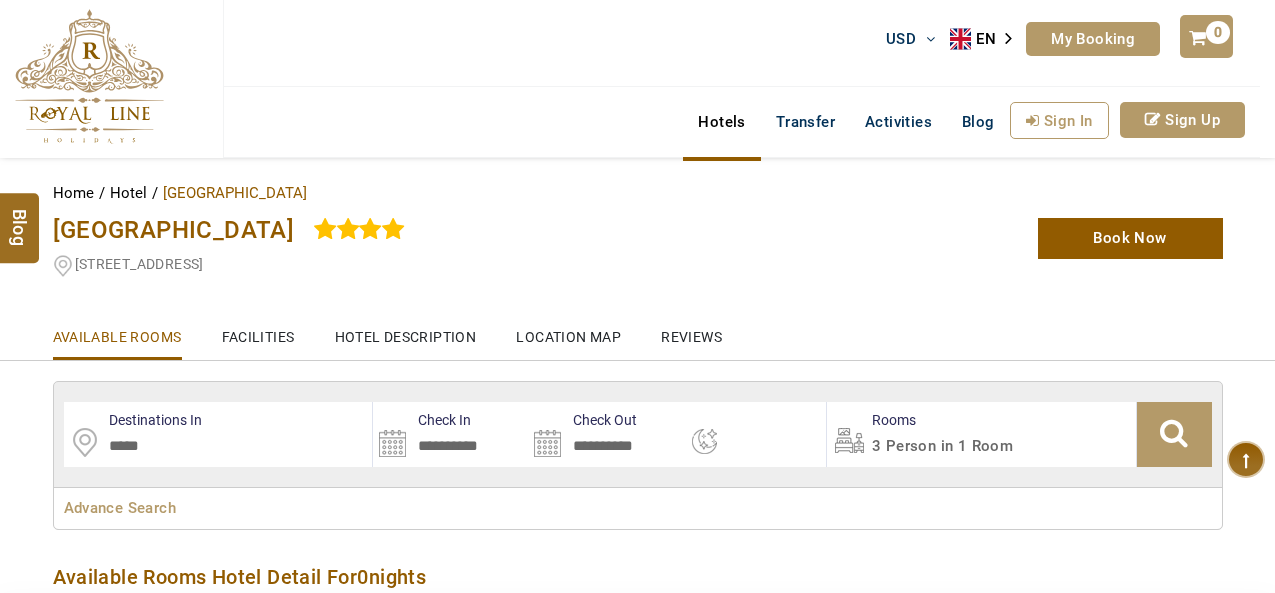 select 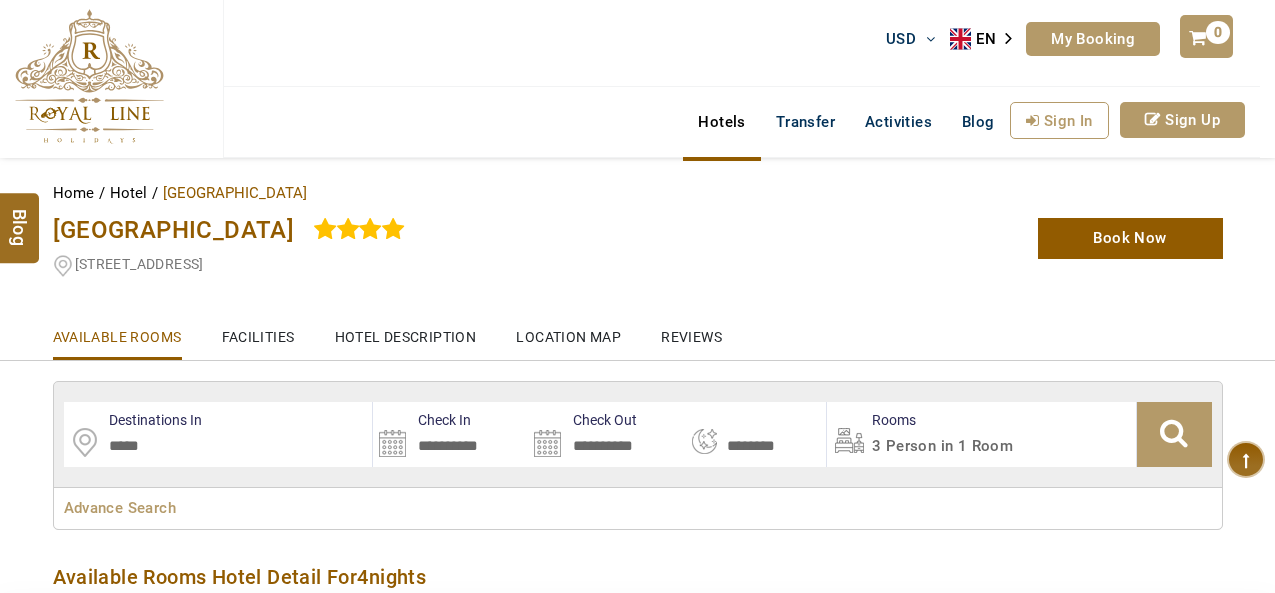 scroll, scrollTop: 0, scrollLeft: 0, axis: both 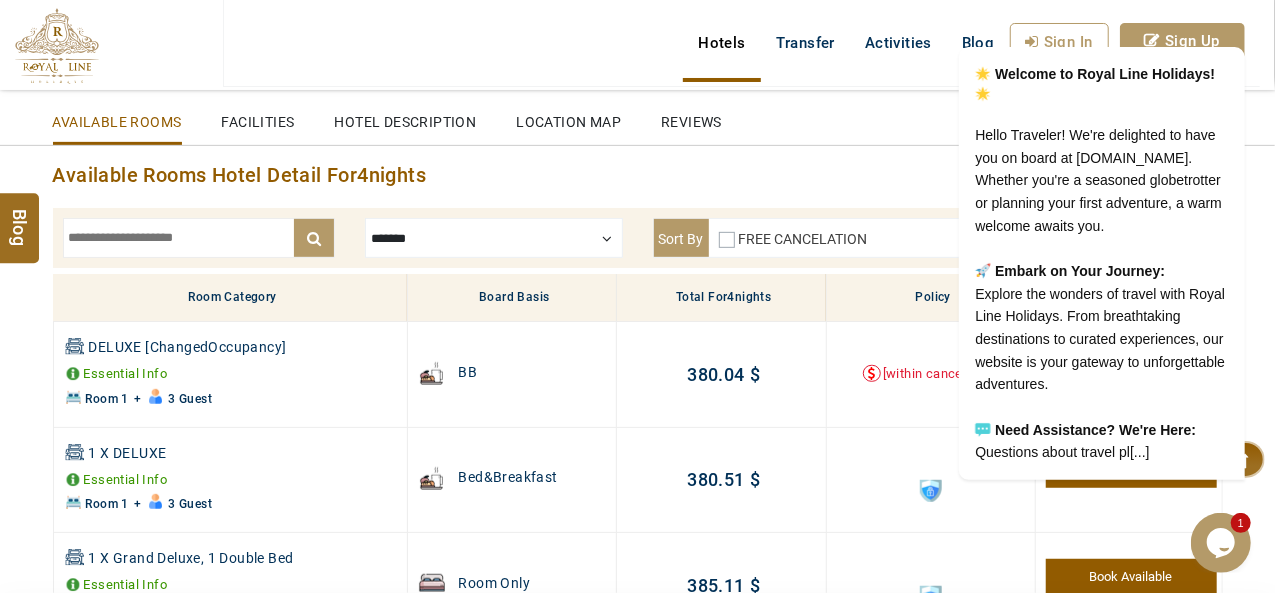 click on "Hotels  Transfer Activities  Blog Sign In Sign Up" at bounding box center (742, 43) 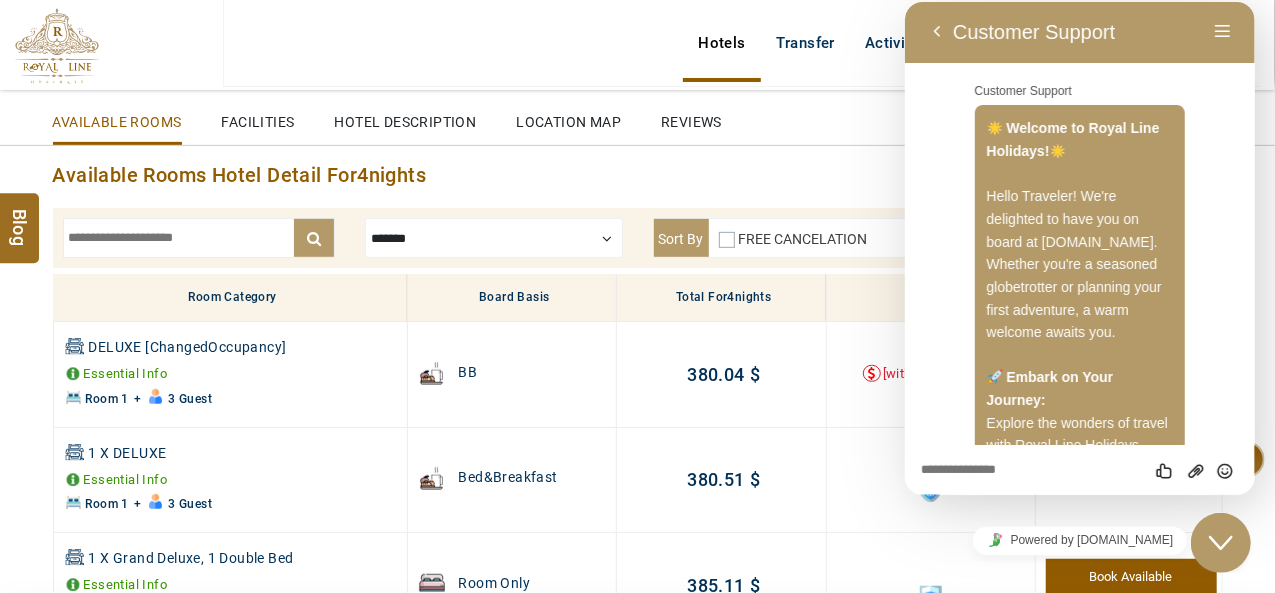 scroll, scrollTop: 906, scrollLeft: 0, axis: vertical 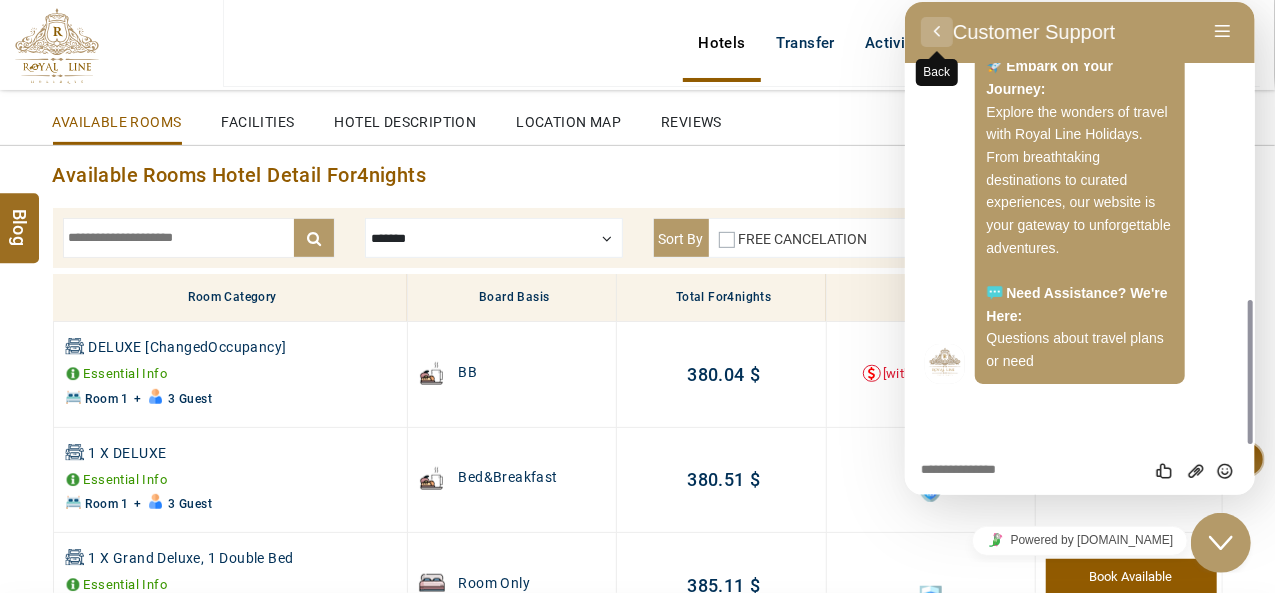 click on "Back" at bounding box center (936, 32) 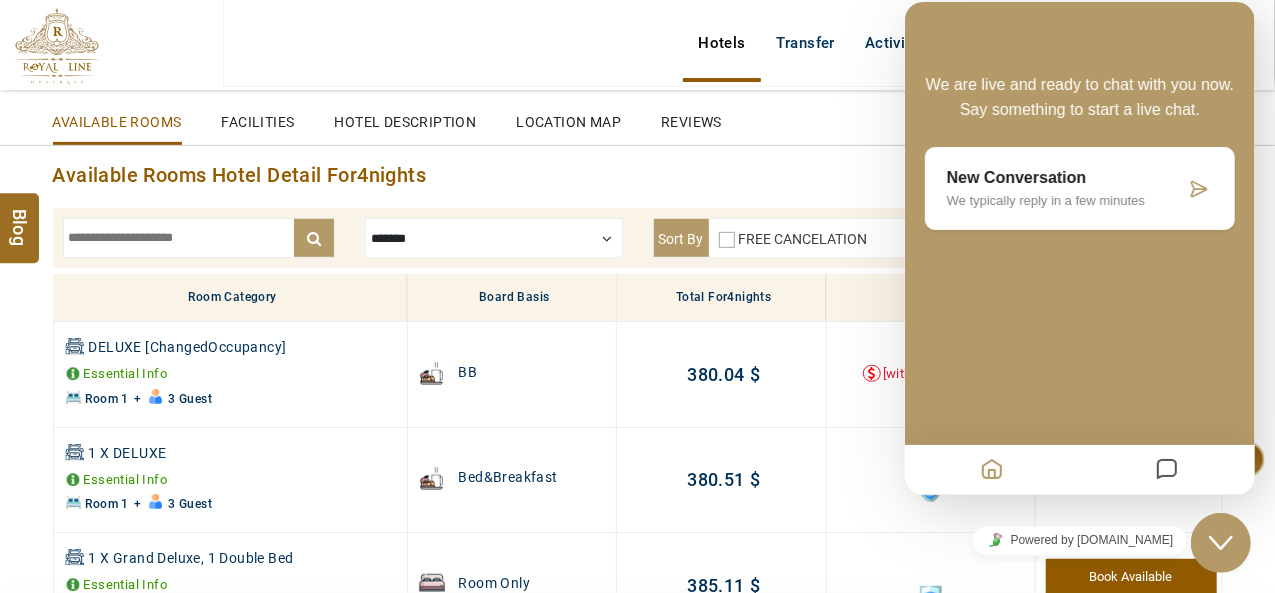 scroll, scrollTop: 855, scrollLeft: 0, axis: vertical 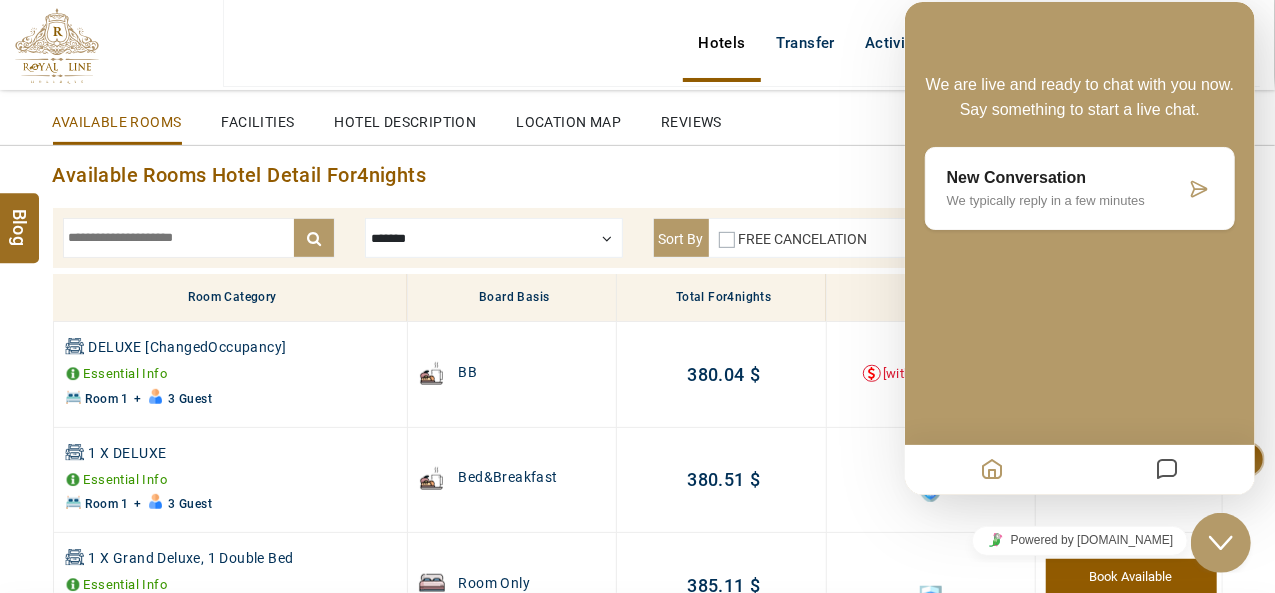 click at bounding box center (119, 45) 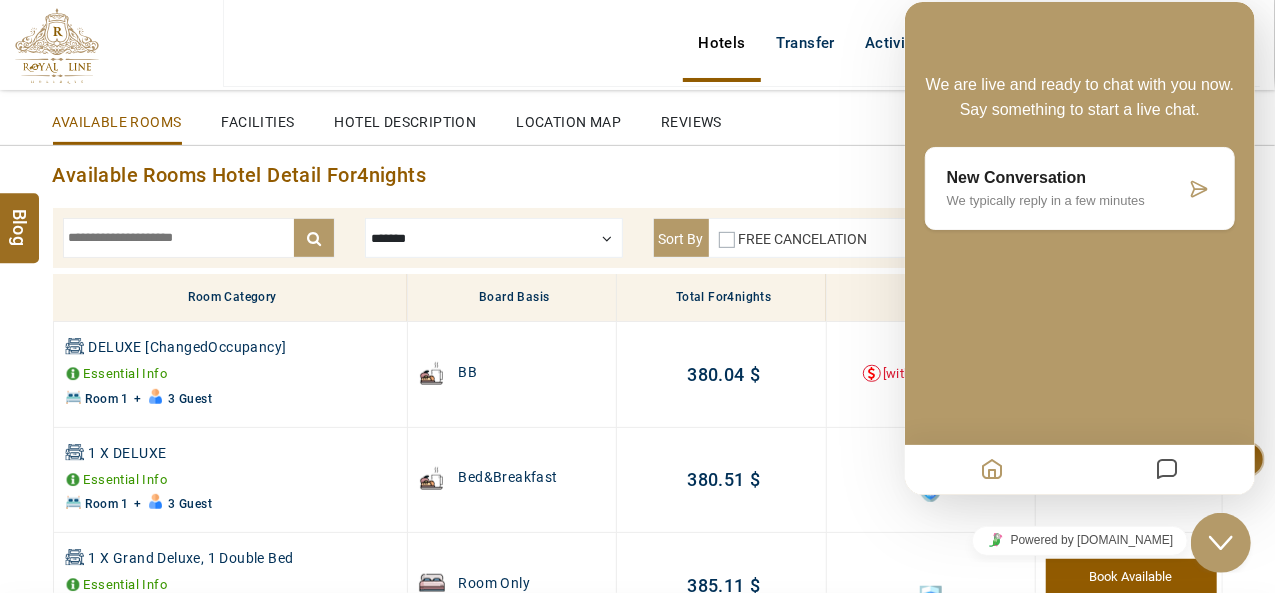 click on "Close Chat This icon closes the chat window." at bounding box center (1220, 542) 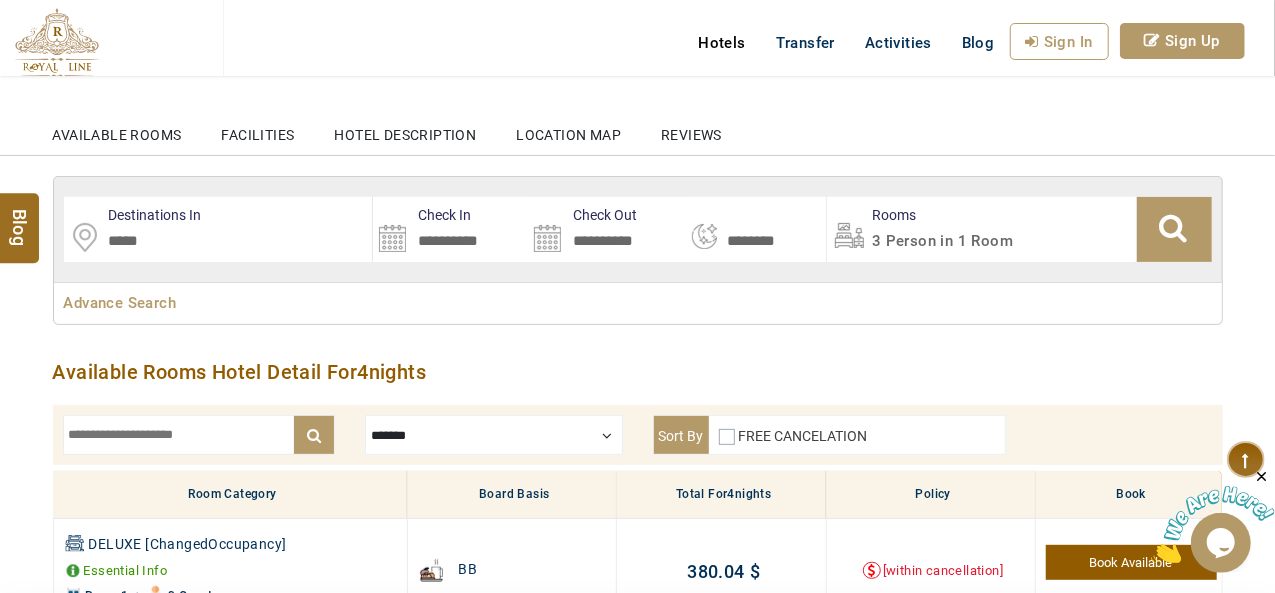 scroll, scrollTop: 0, scrollLeft: 0, axis: both 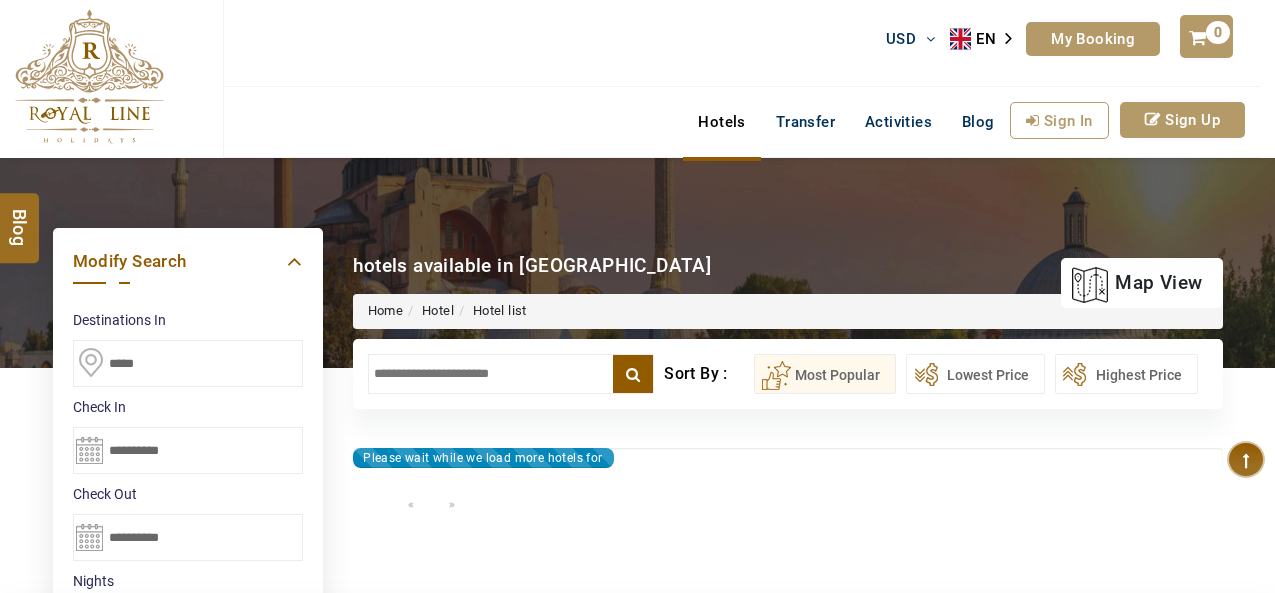 select on "*" 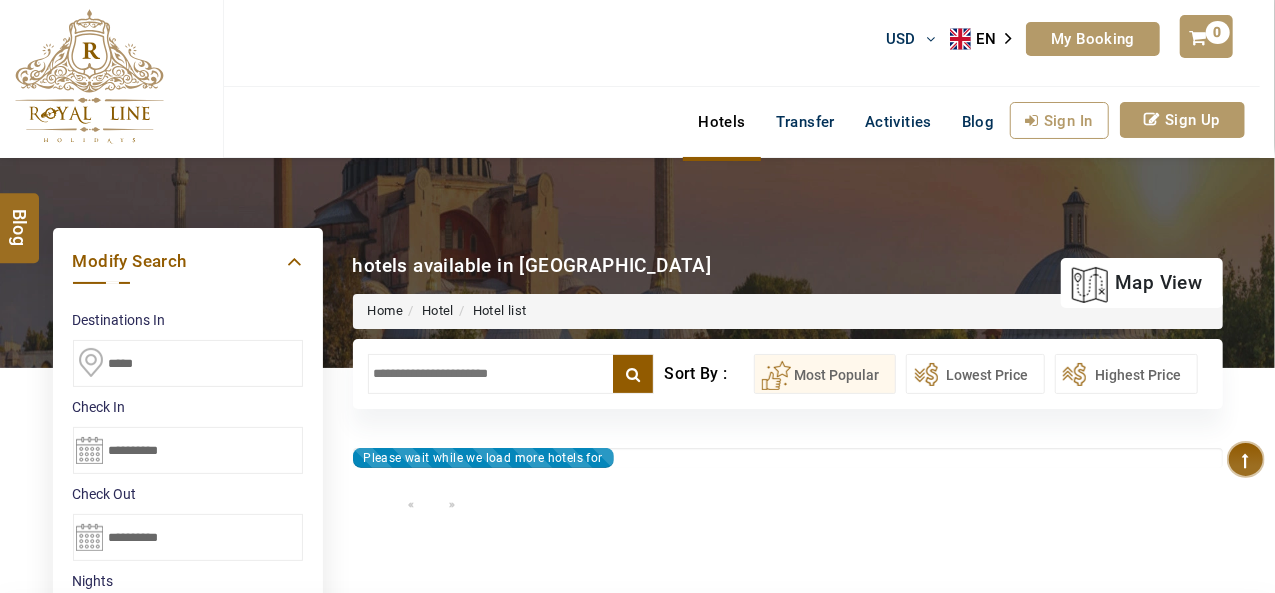 type on "**********" 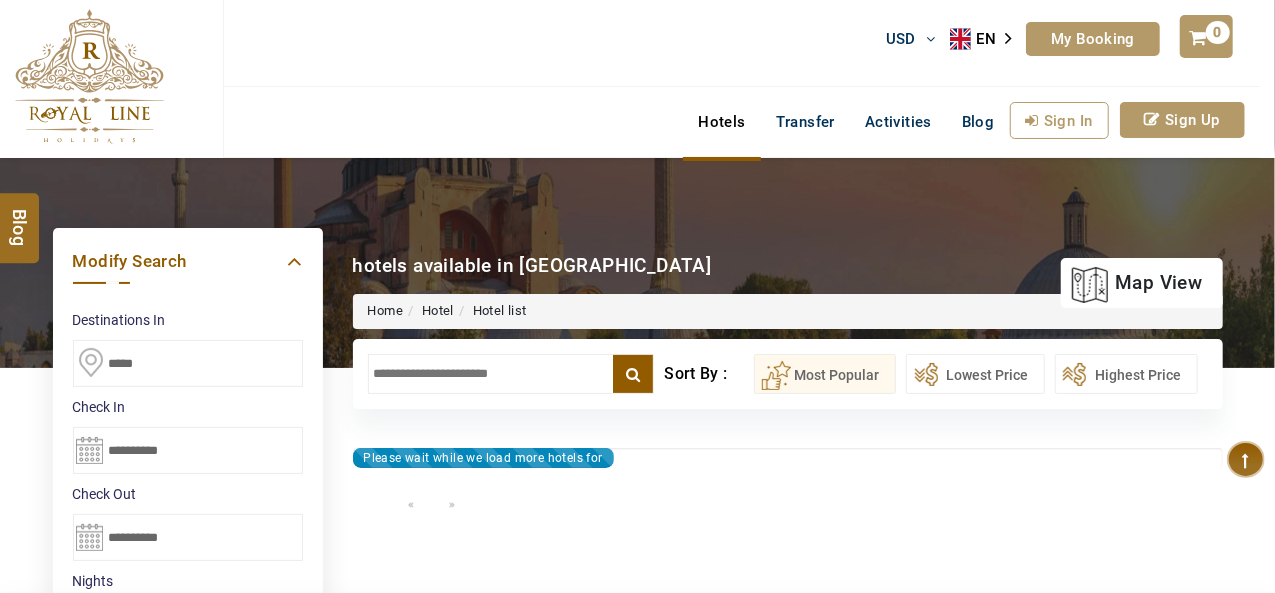type on "**********" 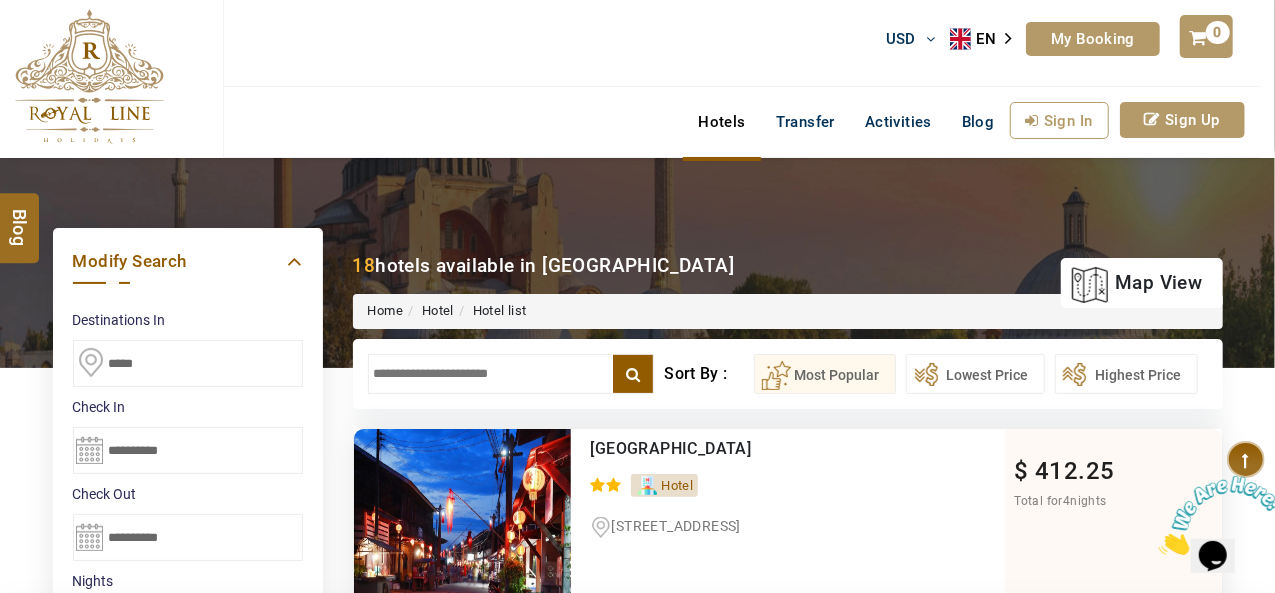 scroll, scrollTop: 0, scrollLeft: 0, axis: both 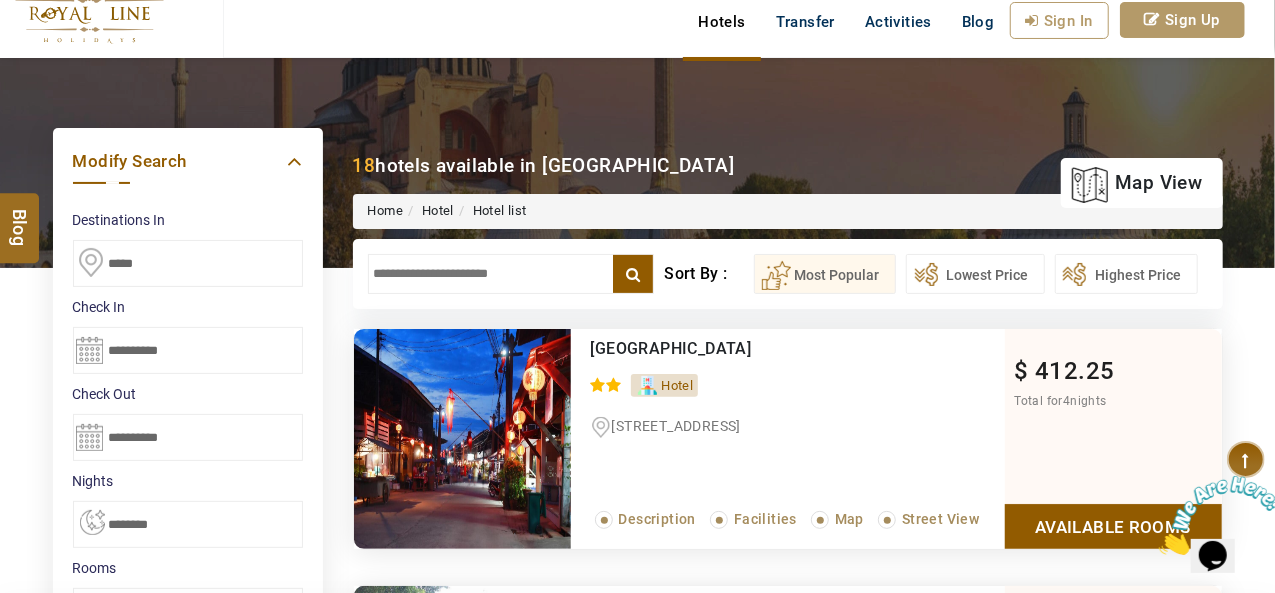 click at bounding box center [511, 274] 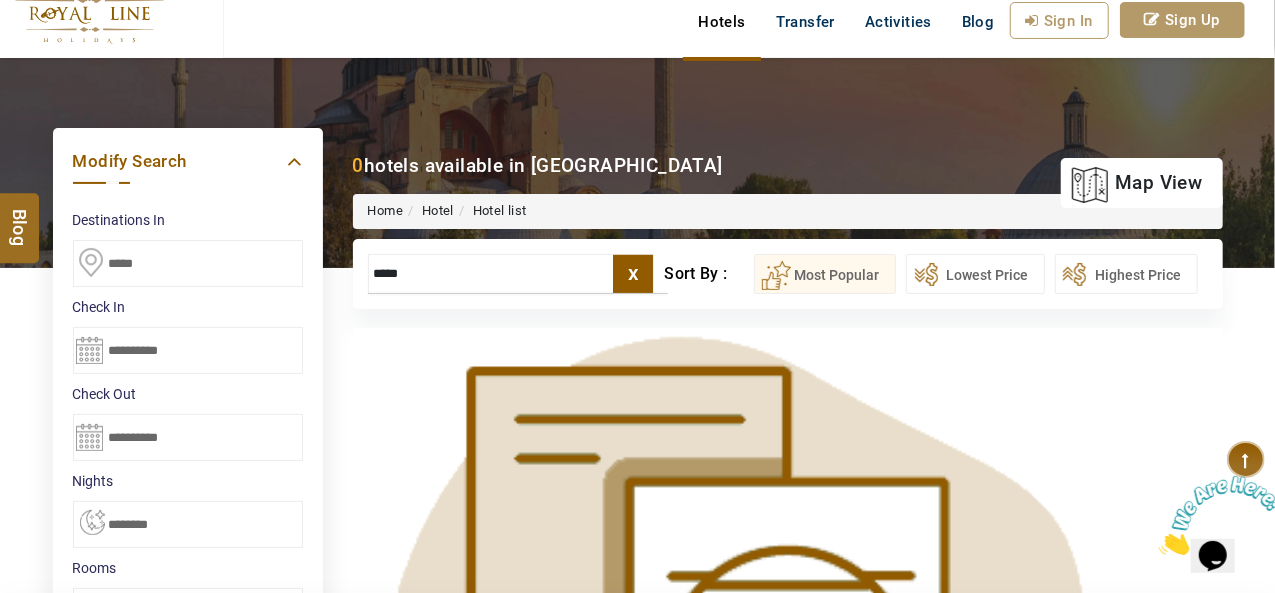 click on "*****" at bounding box center (511, 274) 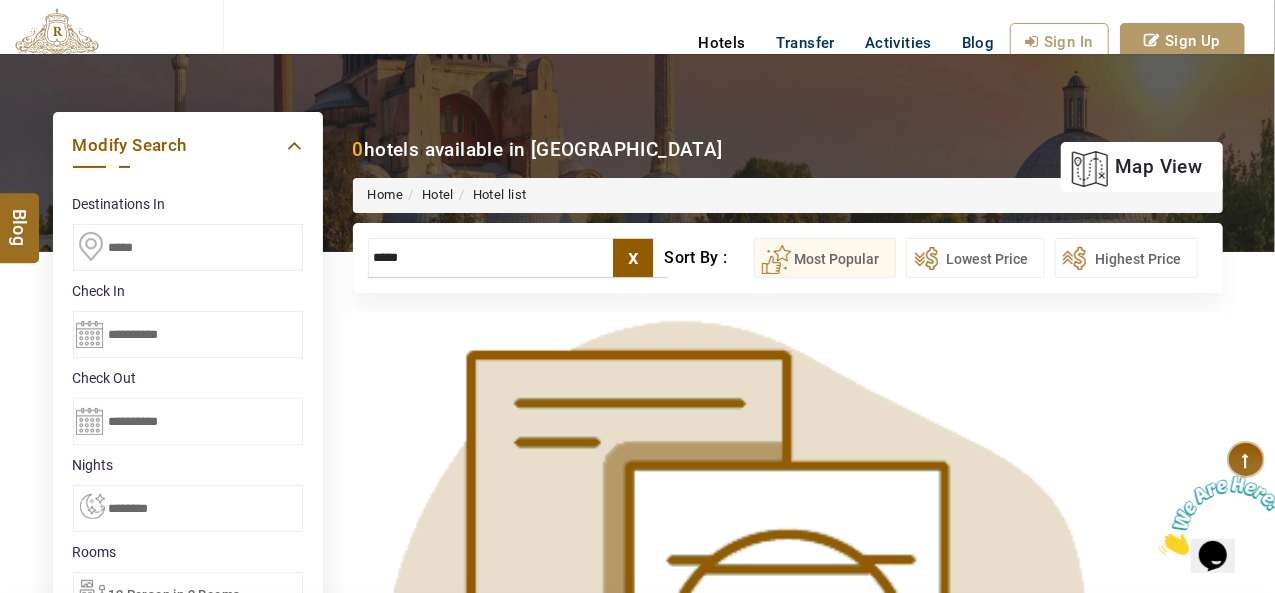 scroll, scrollTop: 100, scrollLeft: 0, axis: vertical 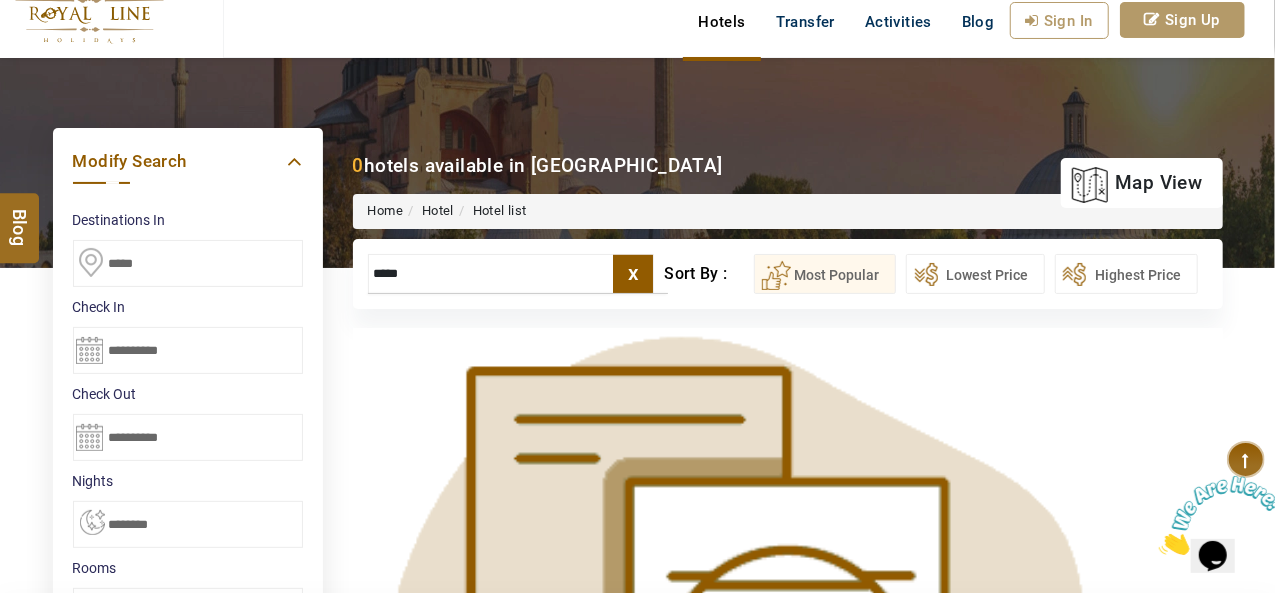type on "*****" 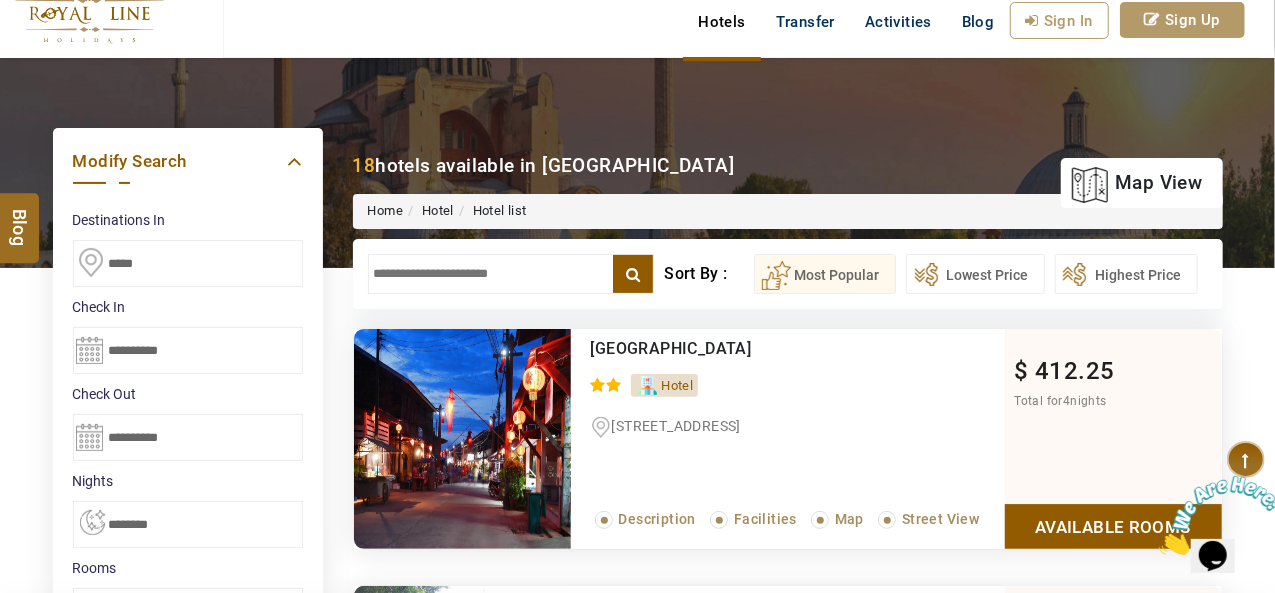 click at bounding box center (511, 274) 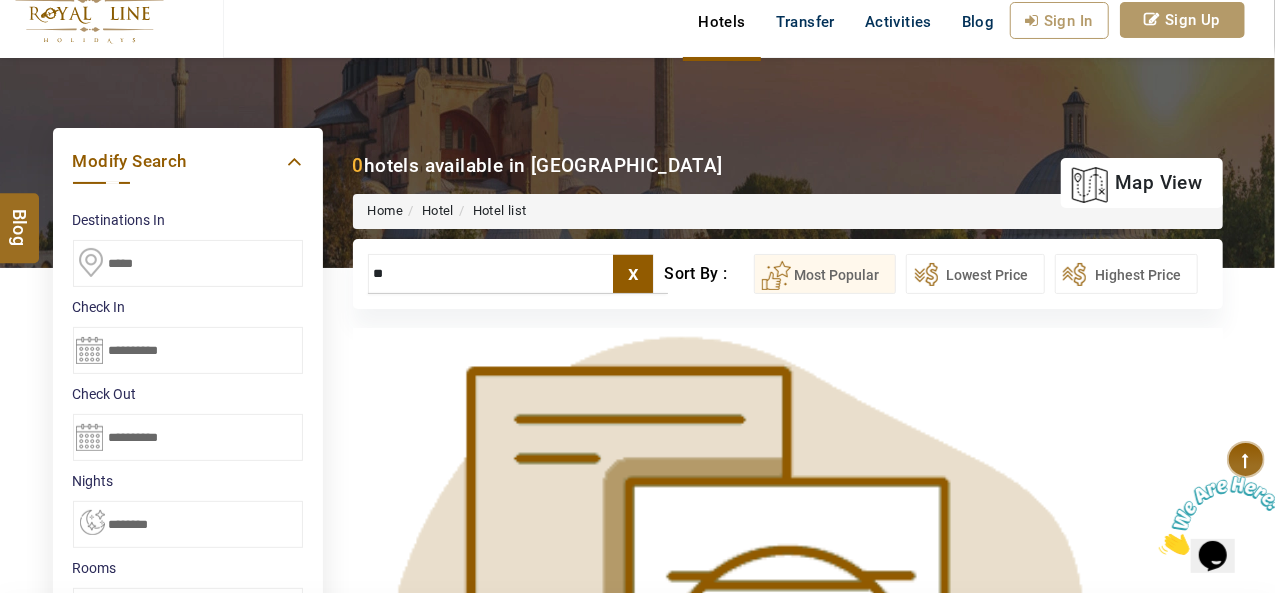 type on "*" 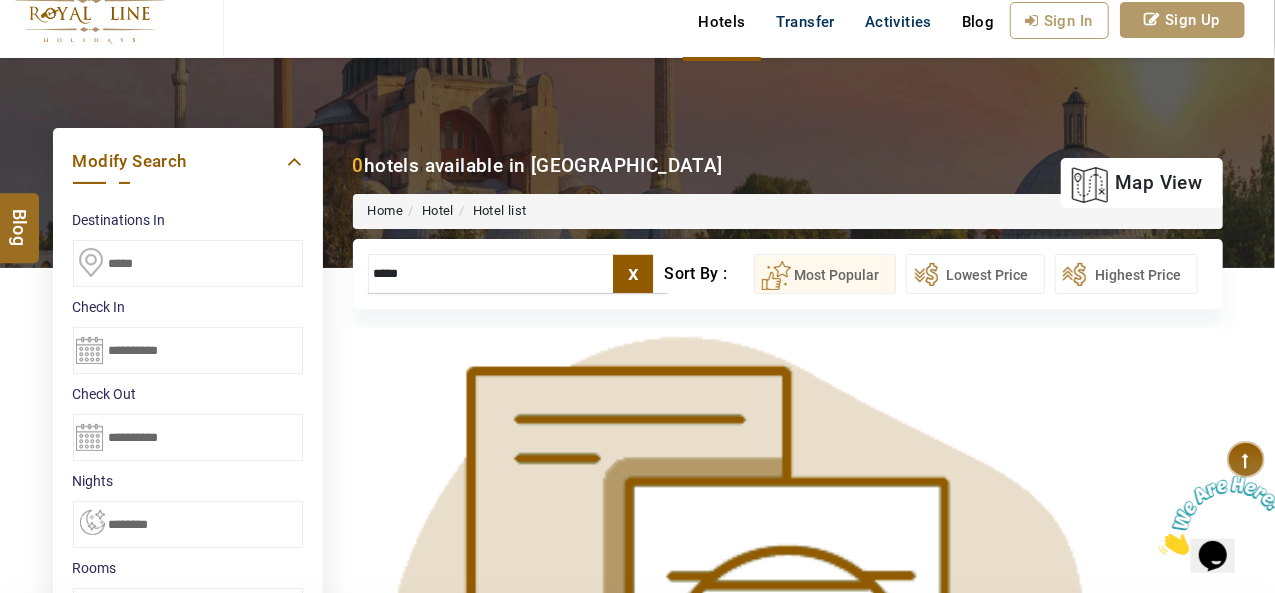 type on "*****" 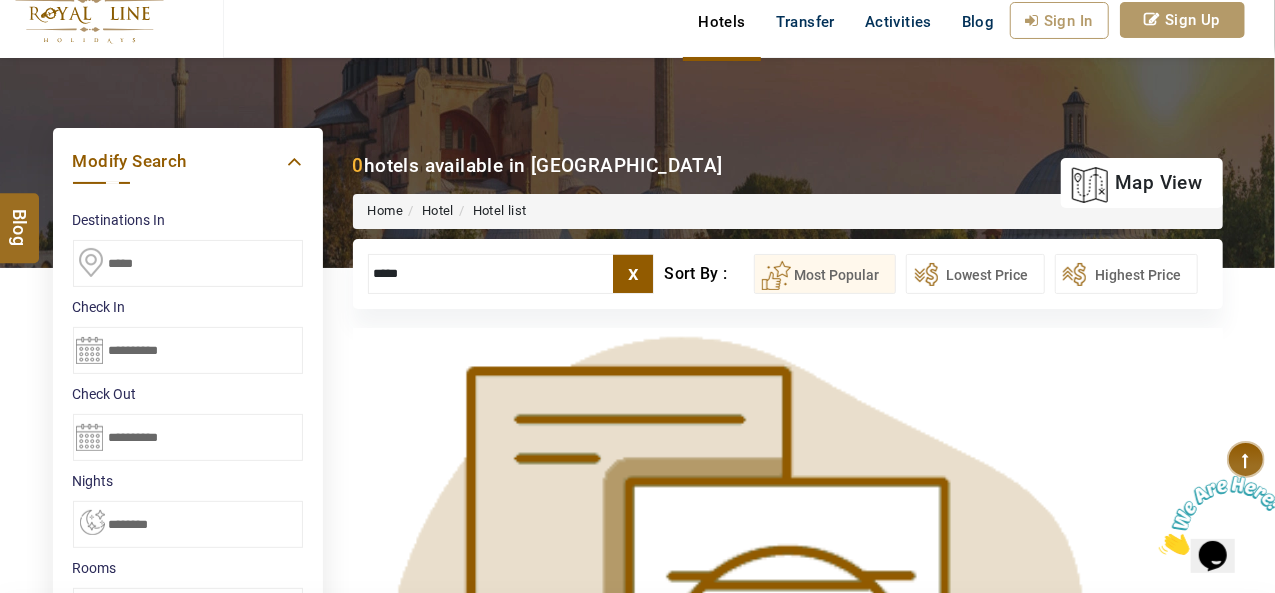 click on "*****" at bounding box center (511, 274) 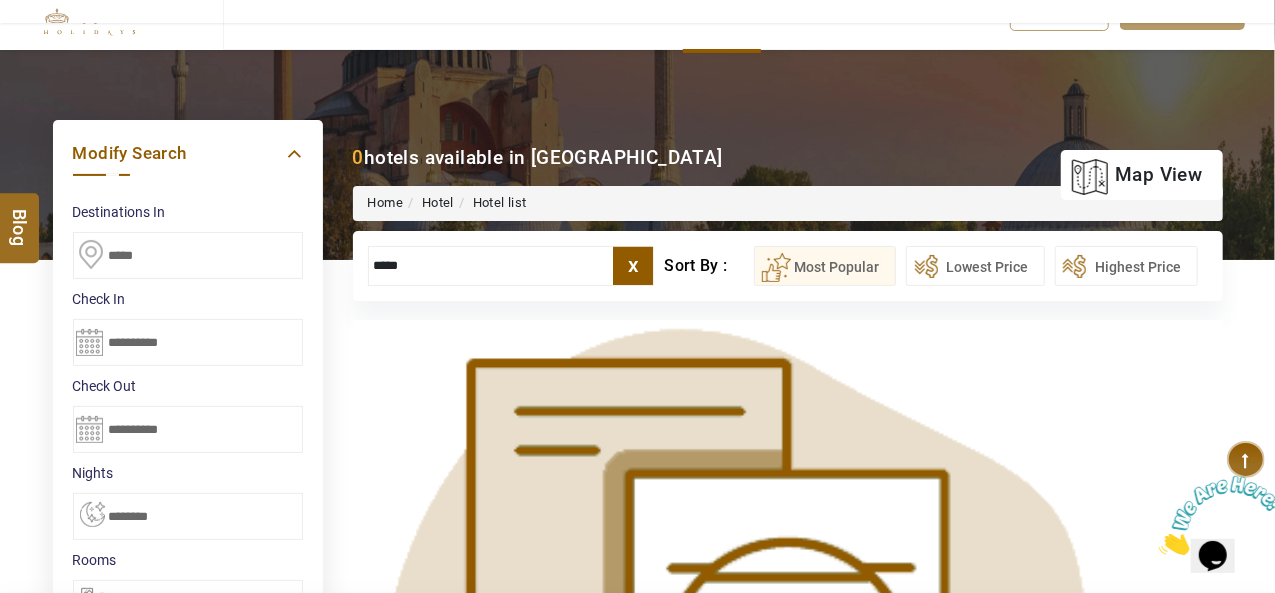 scroll, scrollTop: 100, scrollLeft: 0, axis: vertical 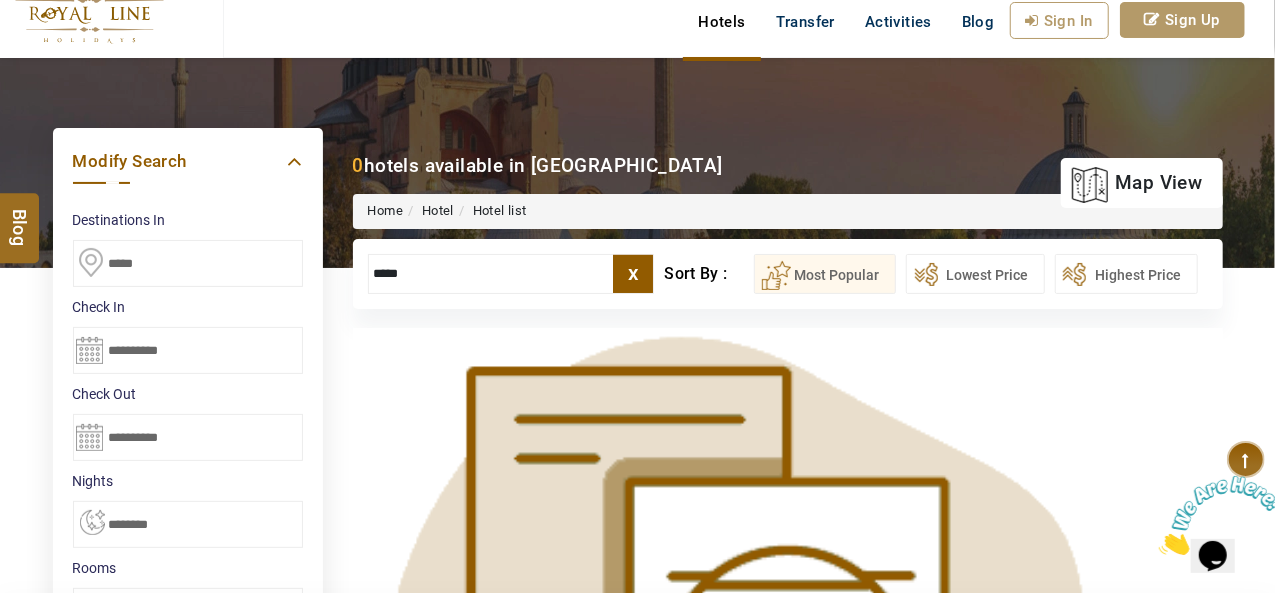 click on "*****" at bounding box center (511, 274) 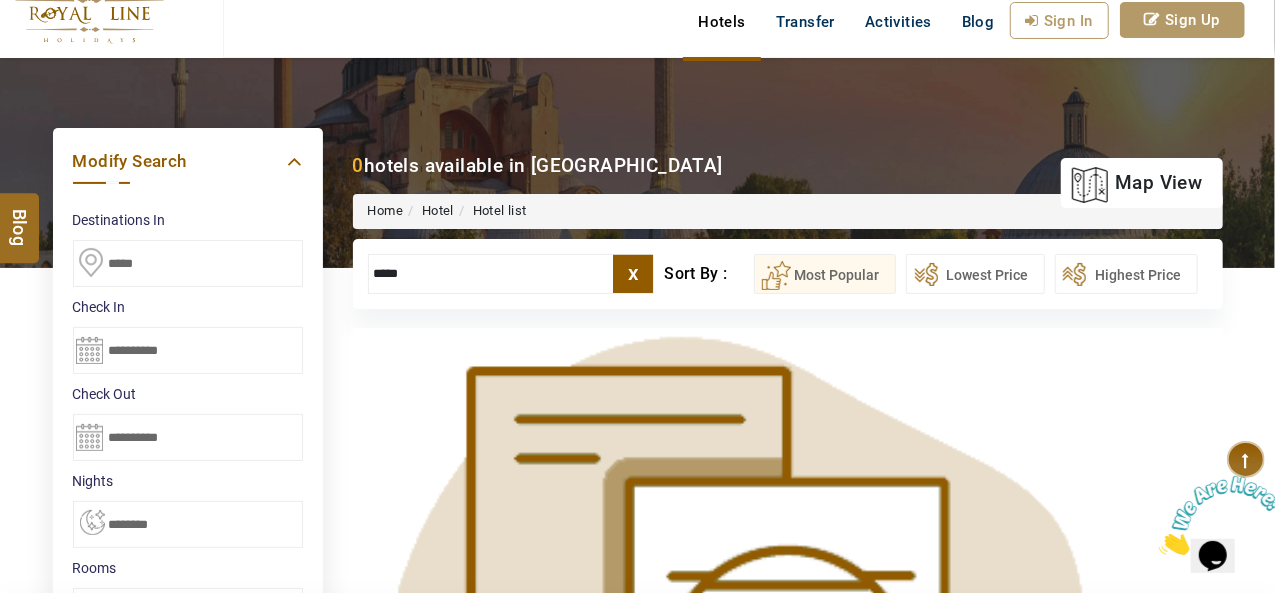 click on "*****" at bounding box center (511, 274) 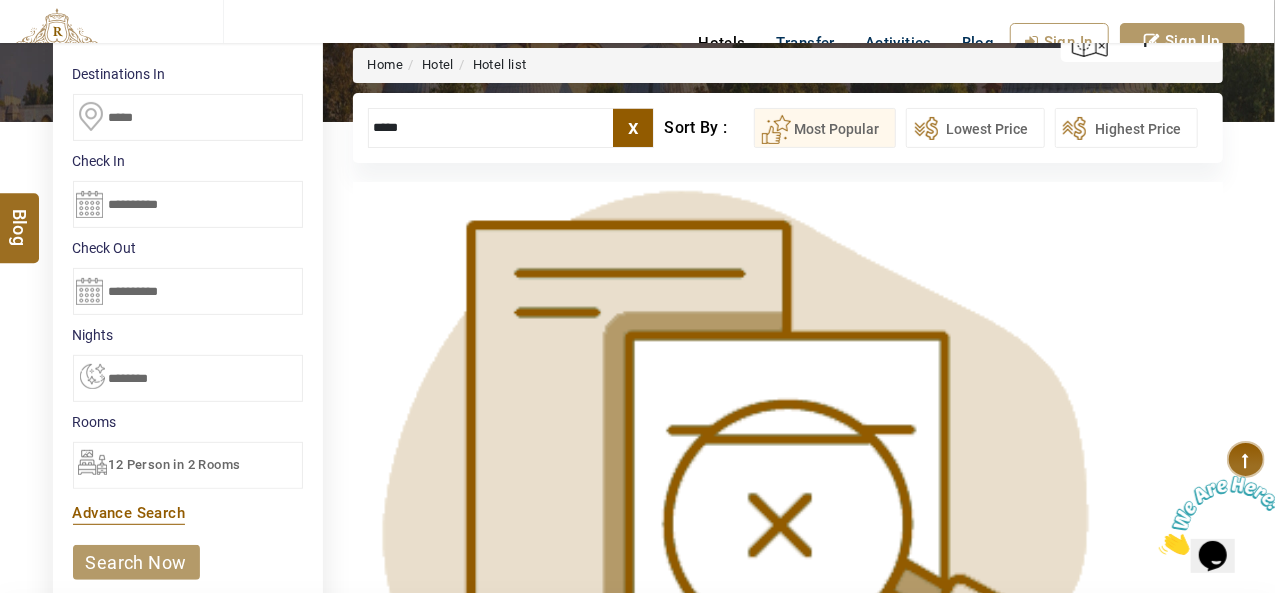 scroll, scrollTop: 300, scrollLeft: 0, axis: vertical 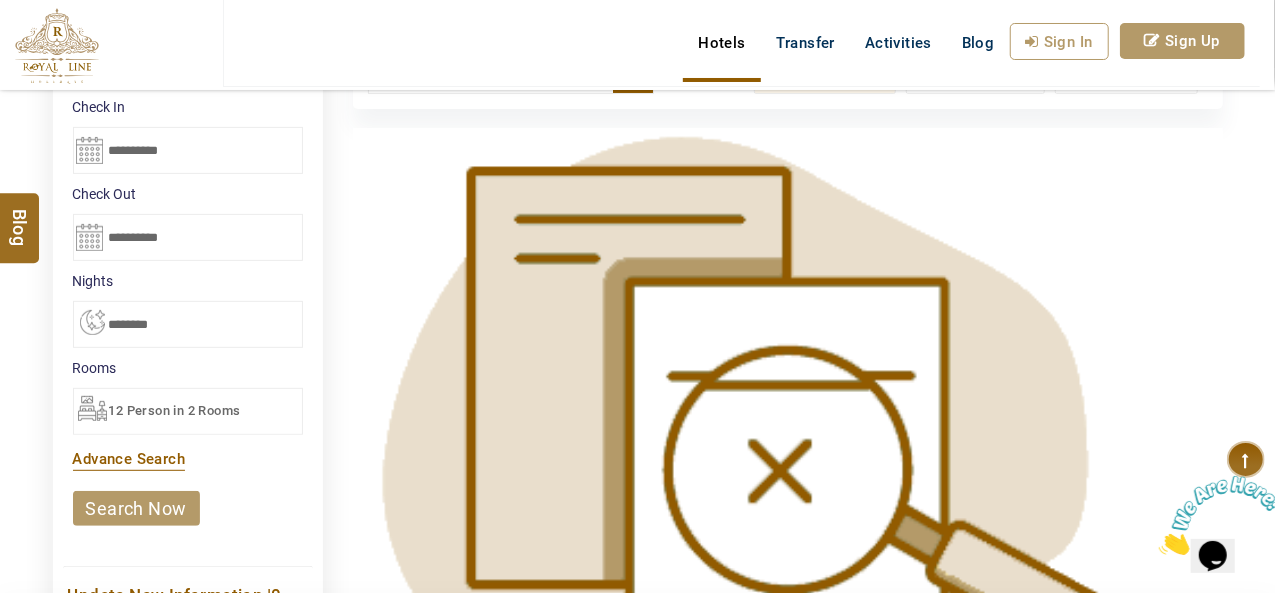 click on "12 Person in    2 Rooms" at bounding box center (188, 411) 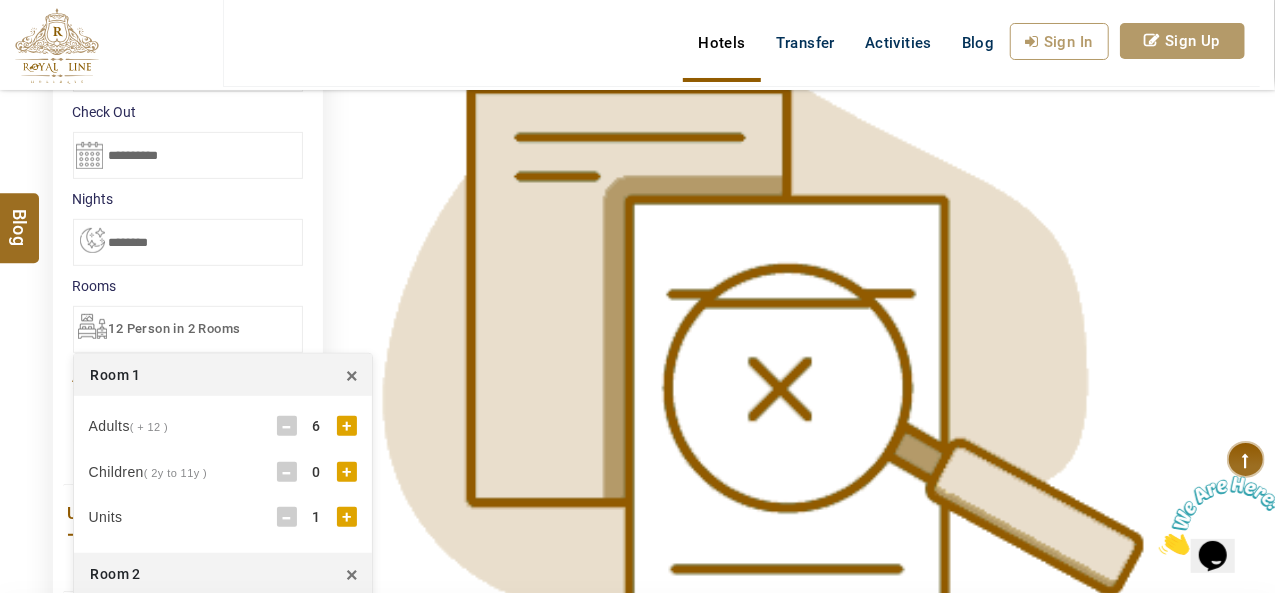 scroll, scrollTop: 500, scrollLeft: 0, axis: vertical 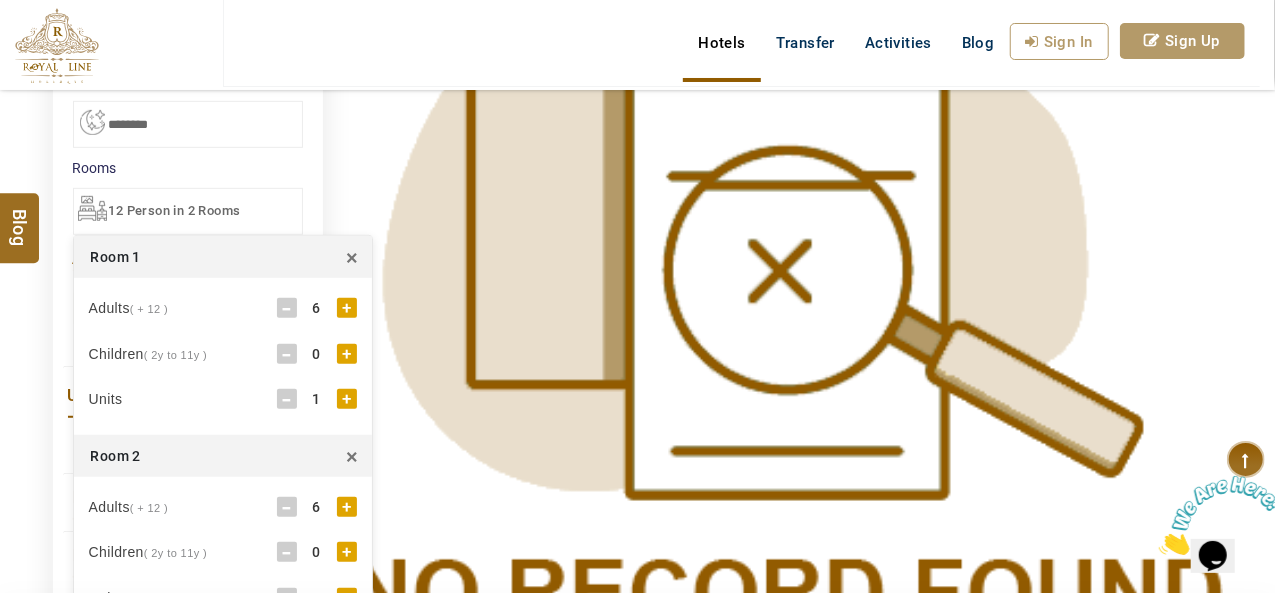 click on "×" at bounding box center [352, 456] 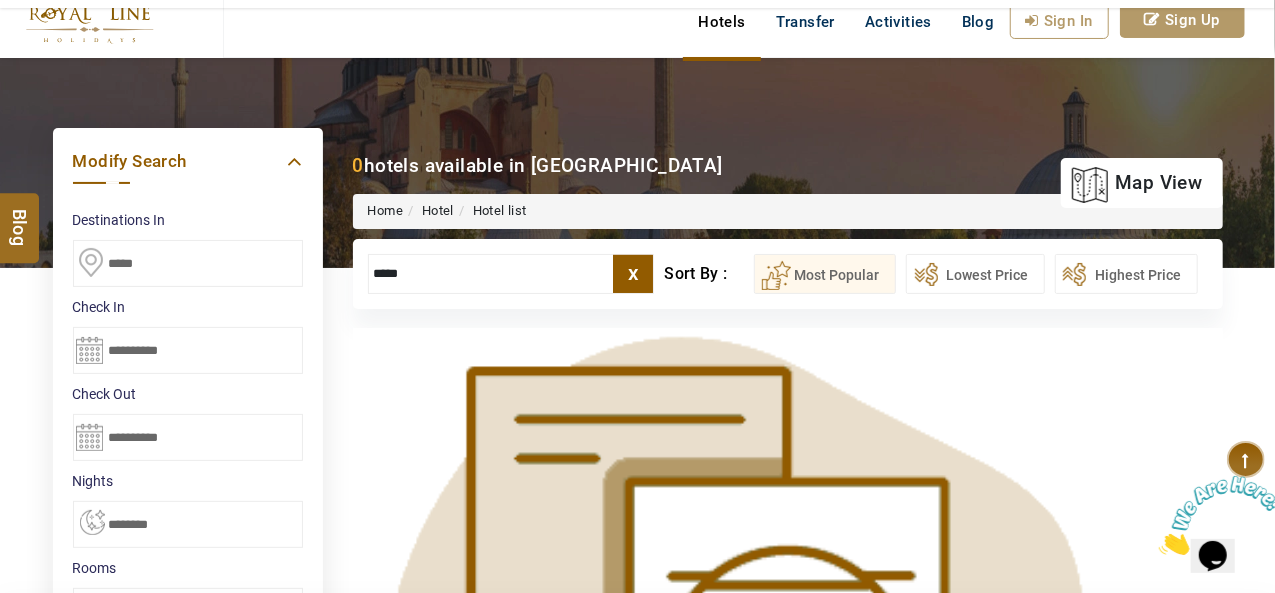 scroll, scrollTop: 400, scrollLeft: 0, axis: vertical 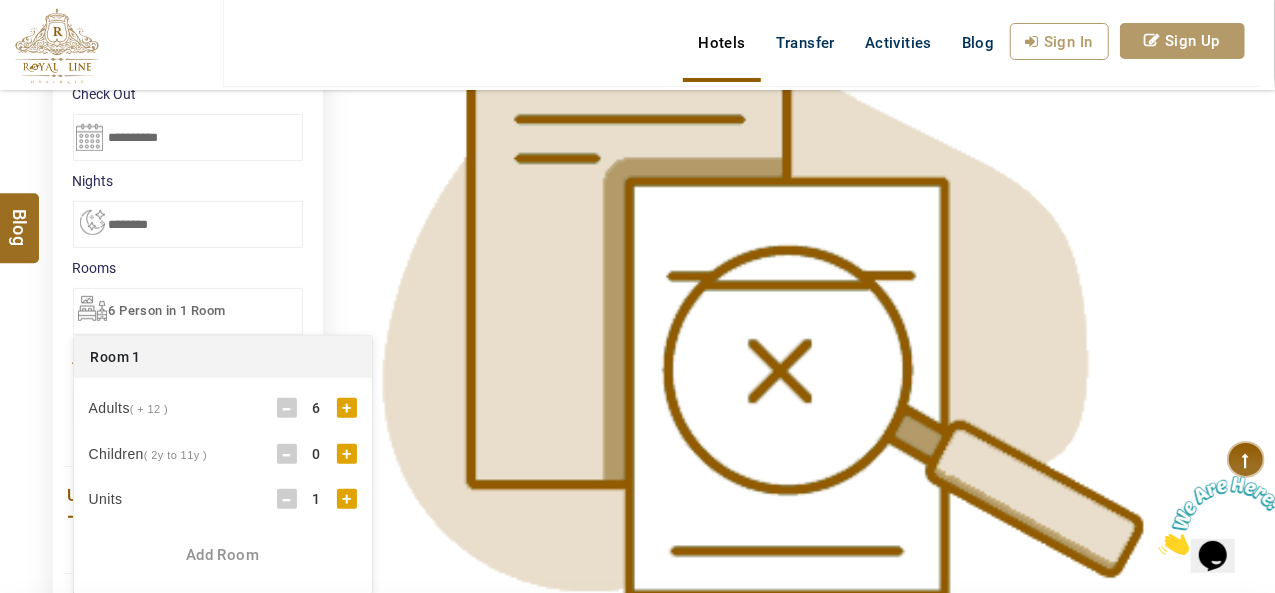 click at bounding box center (788, 404) 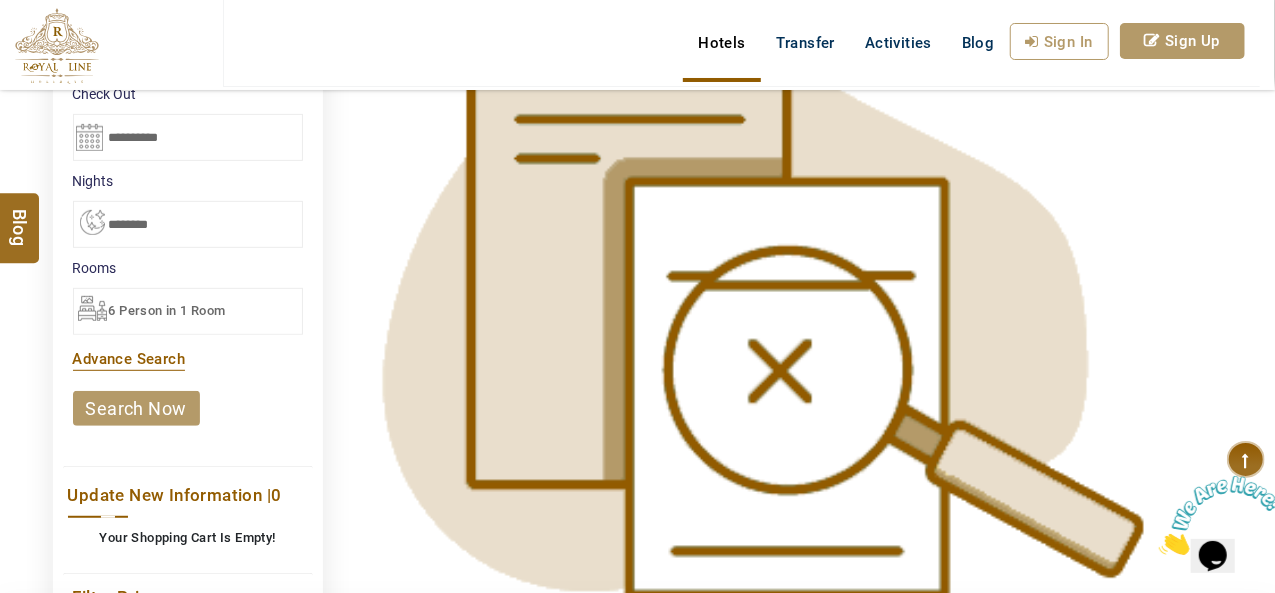 click on "search now" at bounding box center (136, 408) 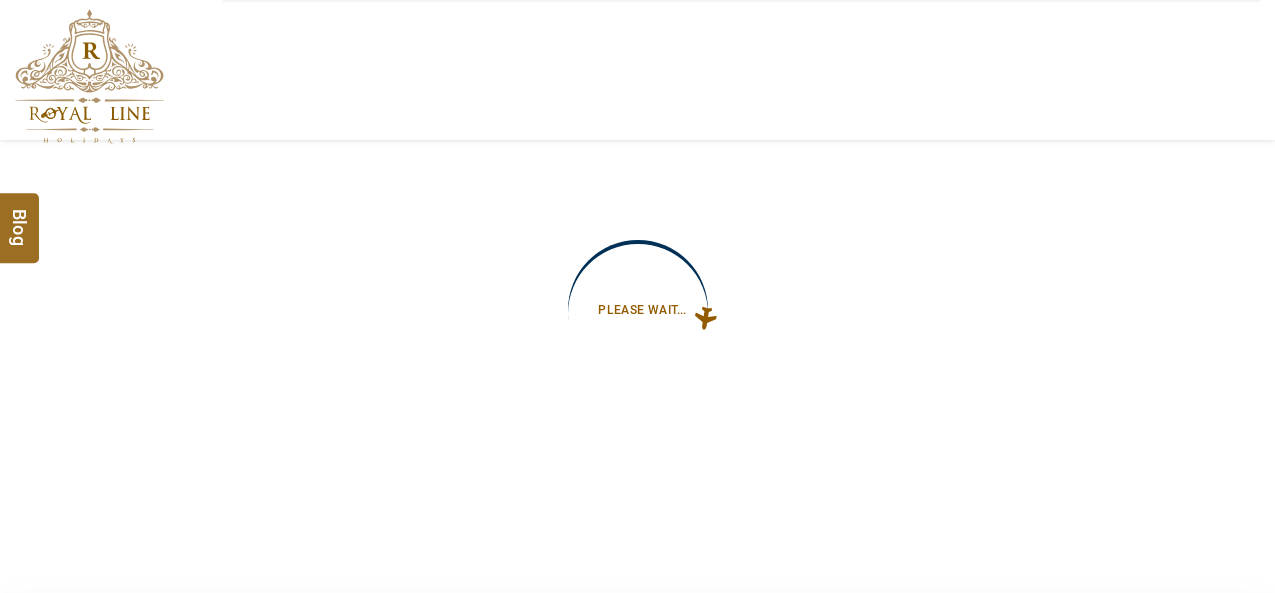 type on "**********" 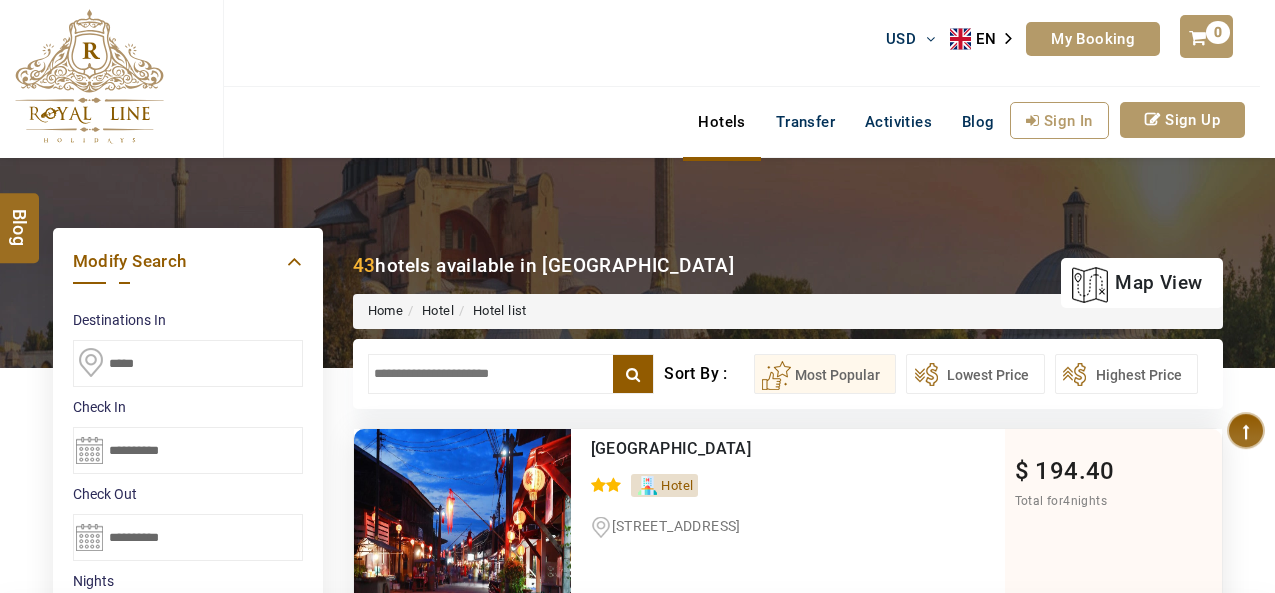 scroll, scrollTop: 0, scrollLeft: 0, axis: both 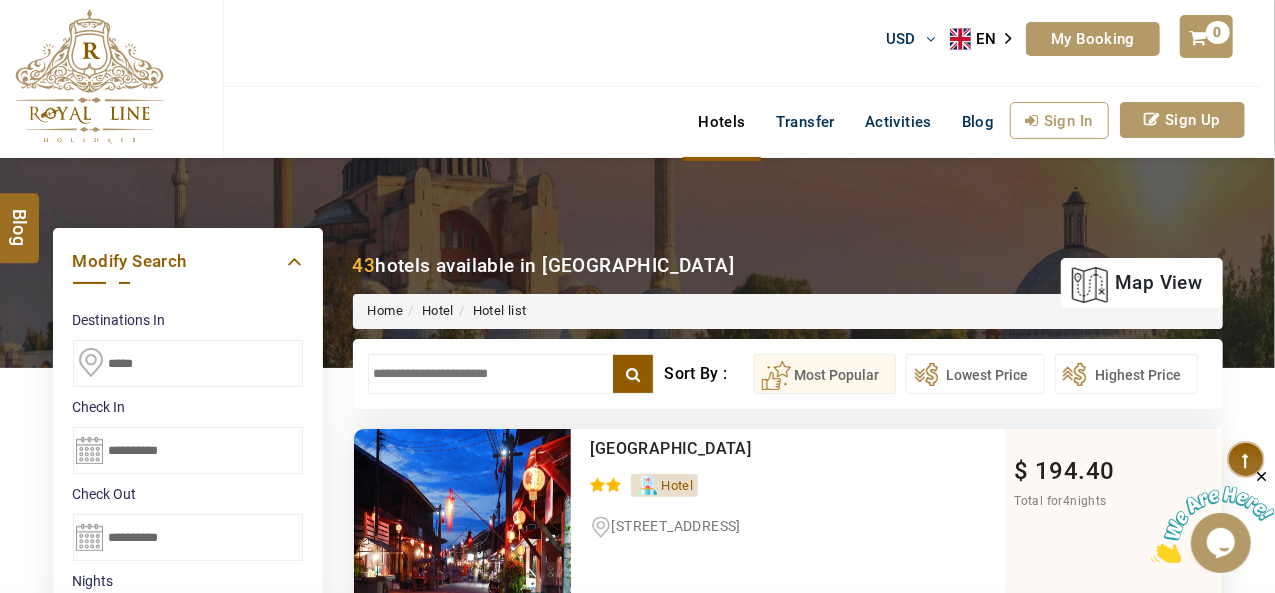 click at bounding box center (511, 374) 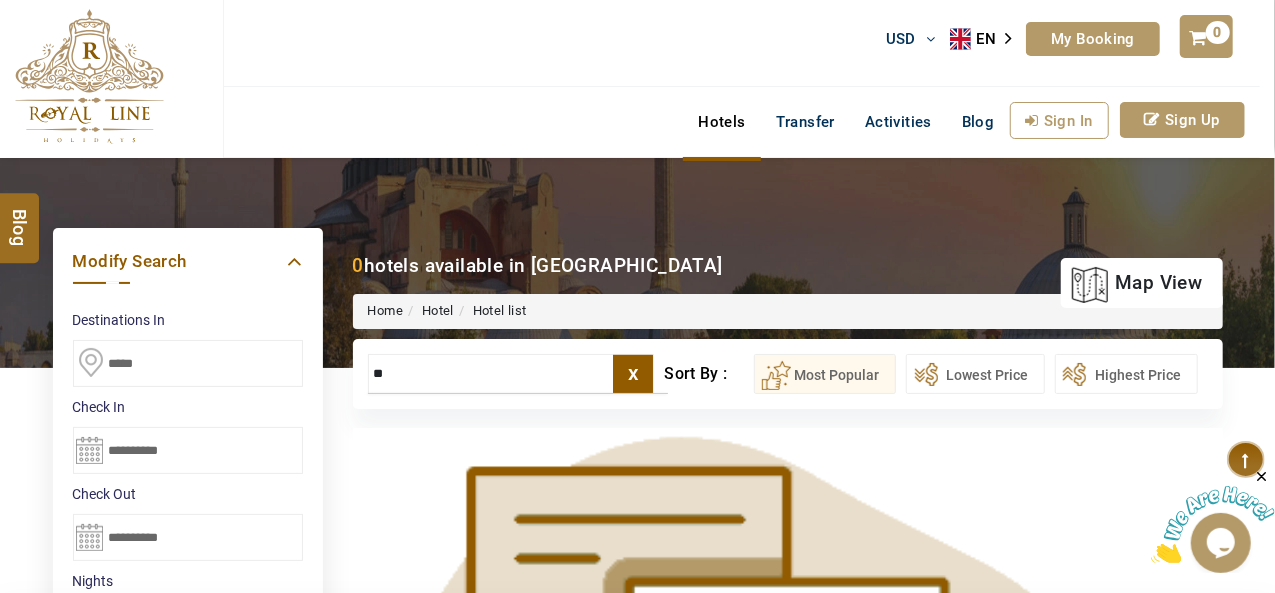 type on "*" 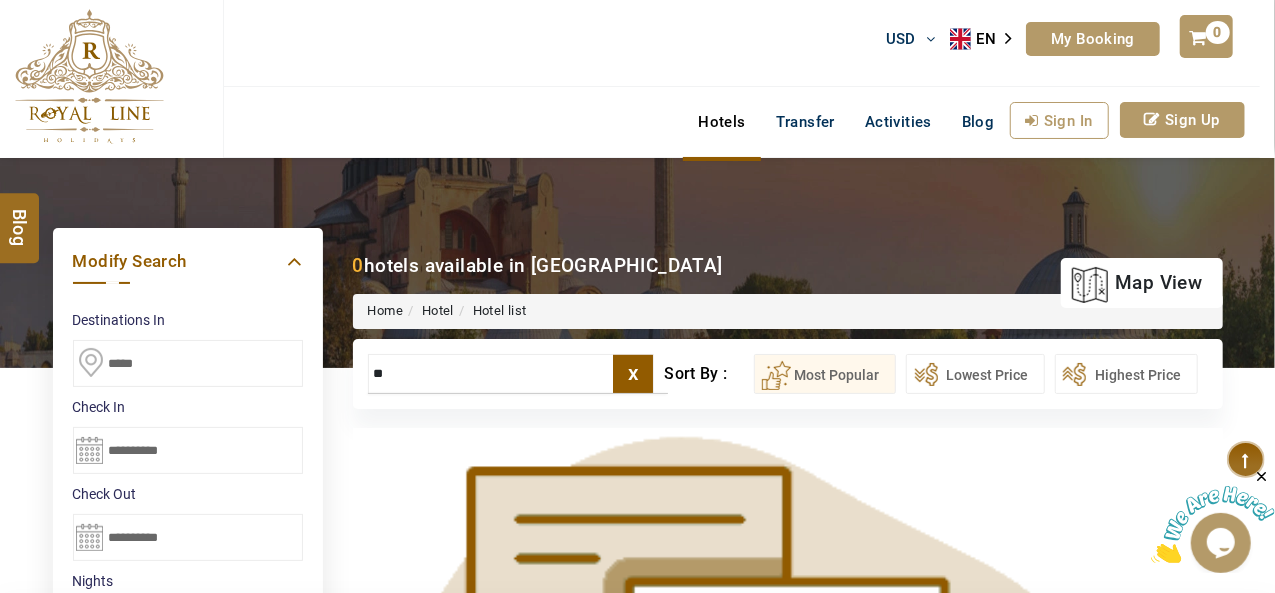 type on "*" 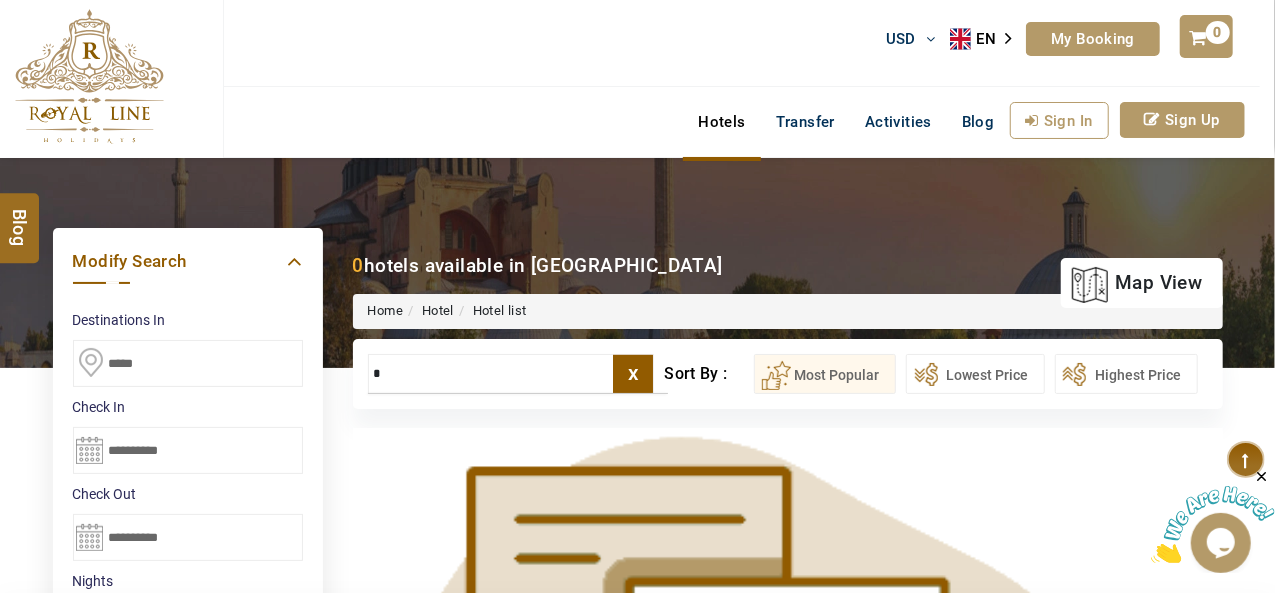 type 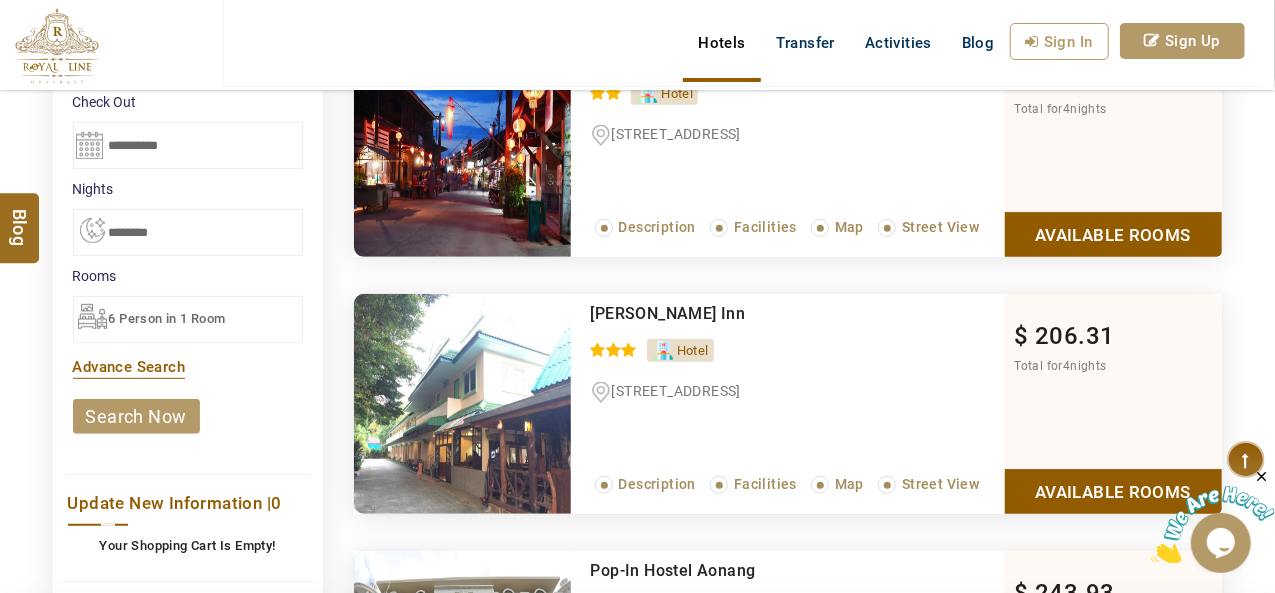 scroll, scrollTop: 400, scrollLeft: 0, axis: vertical 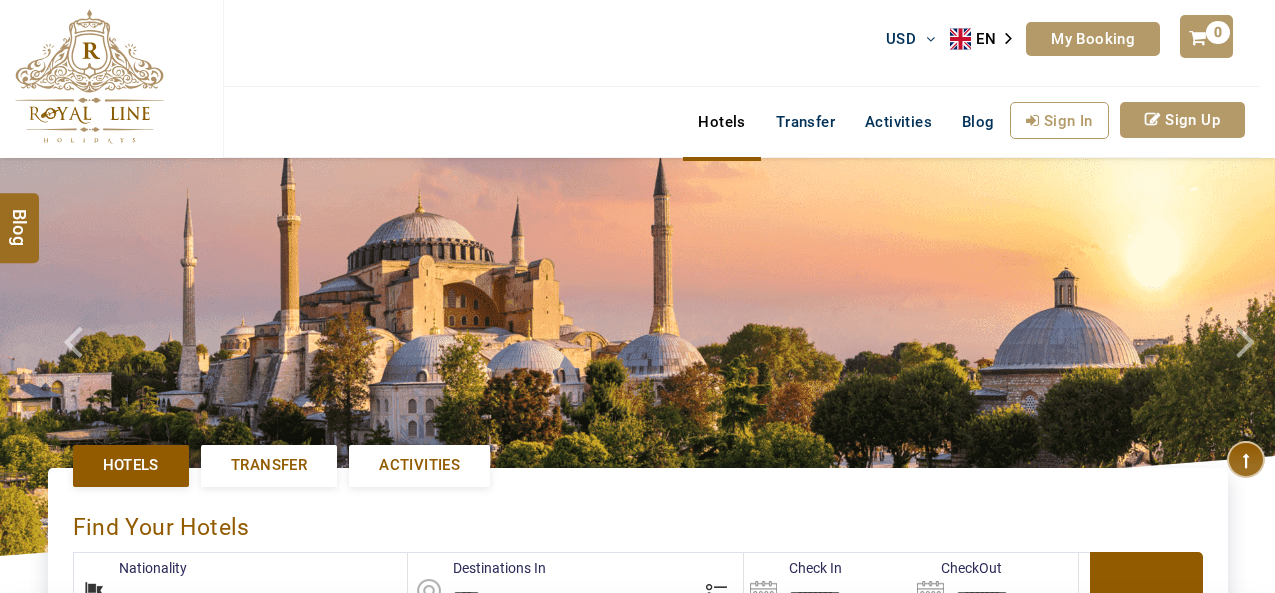 select on "********" 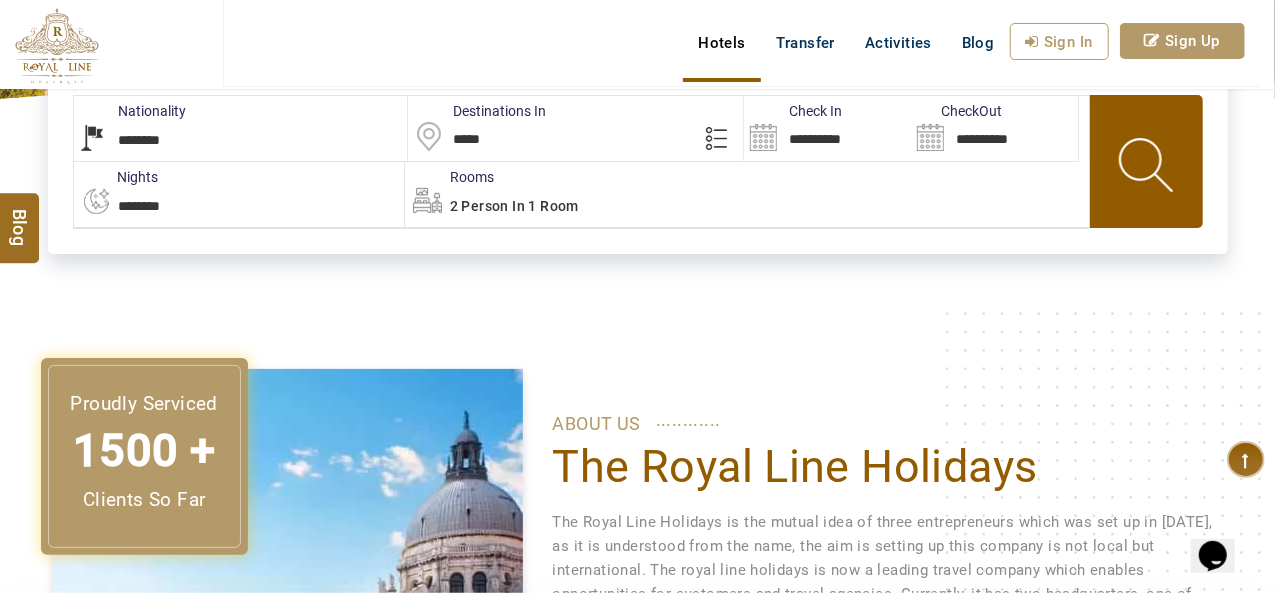 scroll, scrollTop: 457, scrollLeft: 0, axis: vertical 